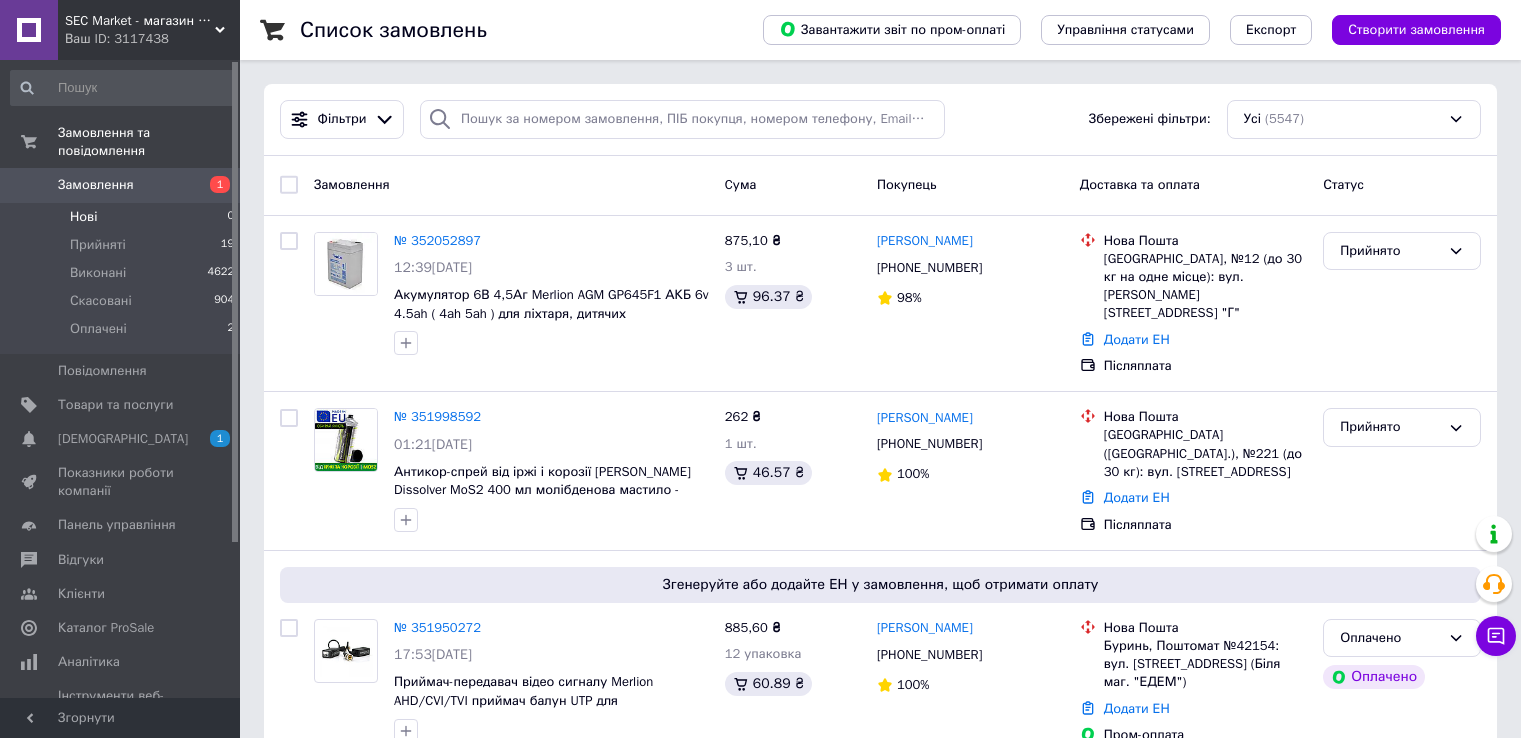scroll, scrollTop: 0, scrollLeft: 0, axis: both 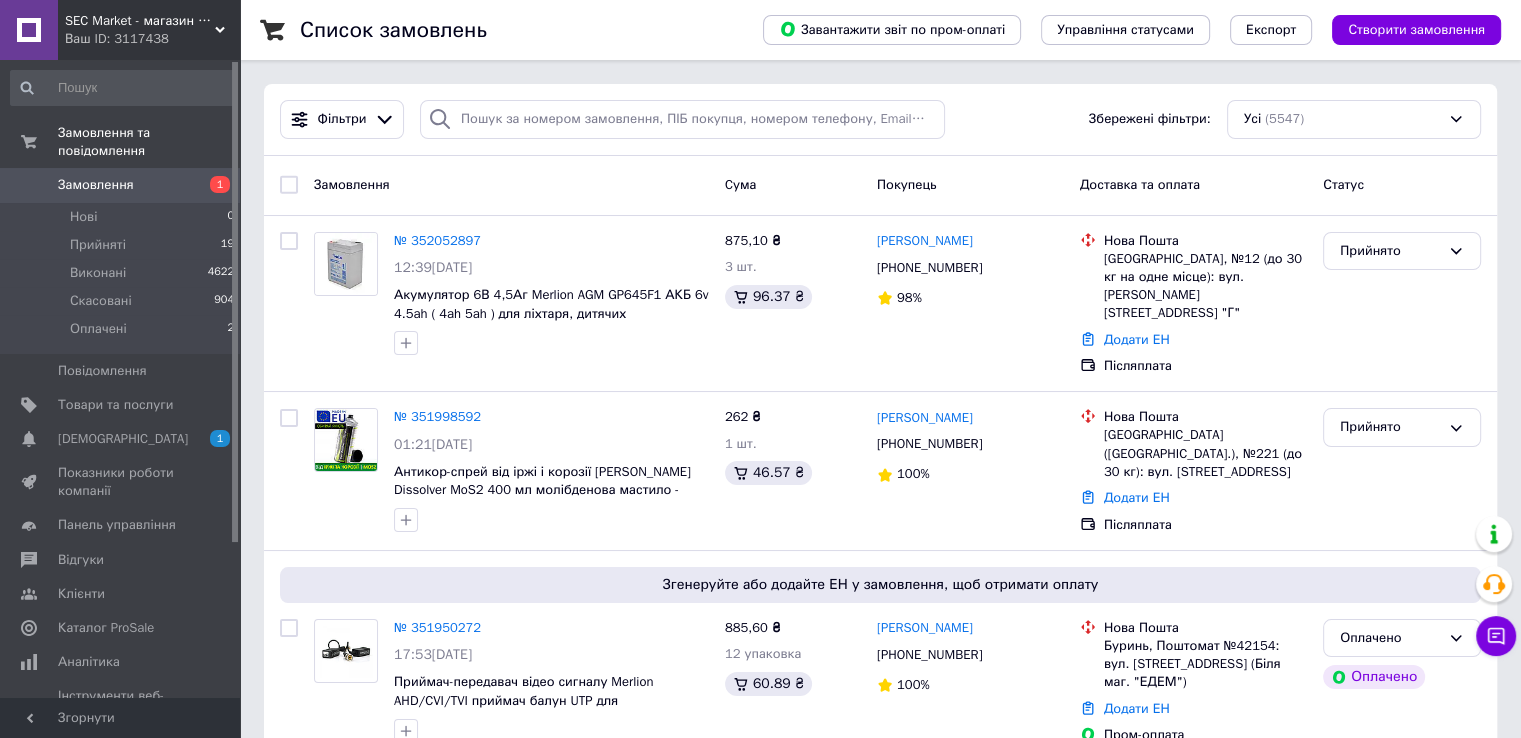 click on "Замовлення" at bounding box center (96, 185) 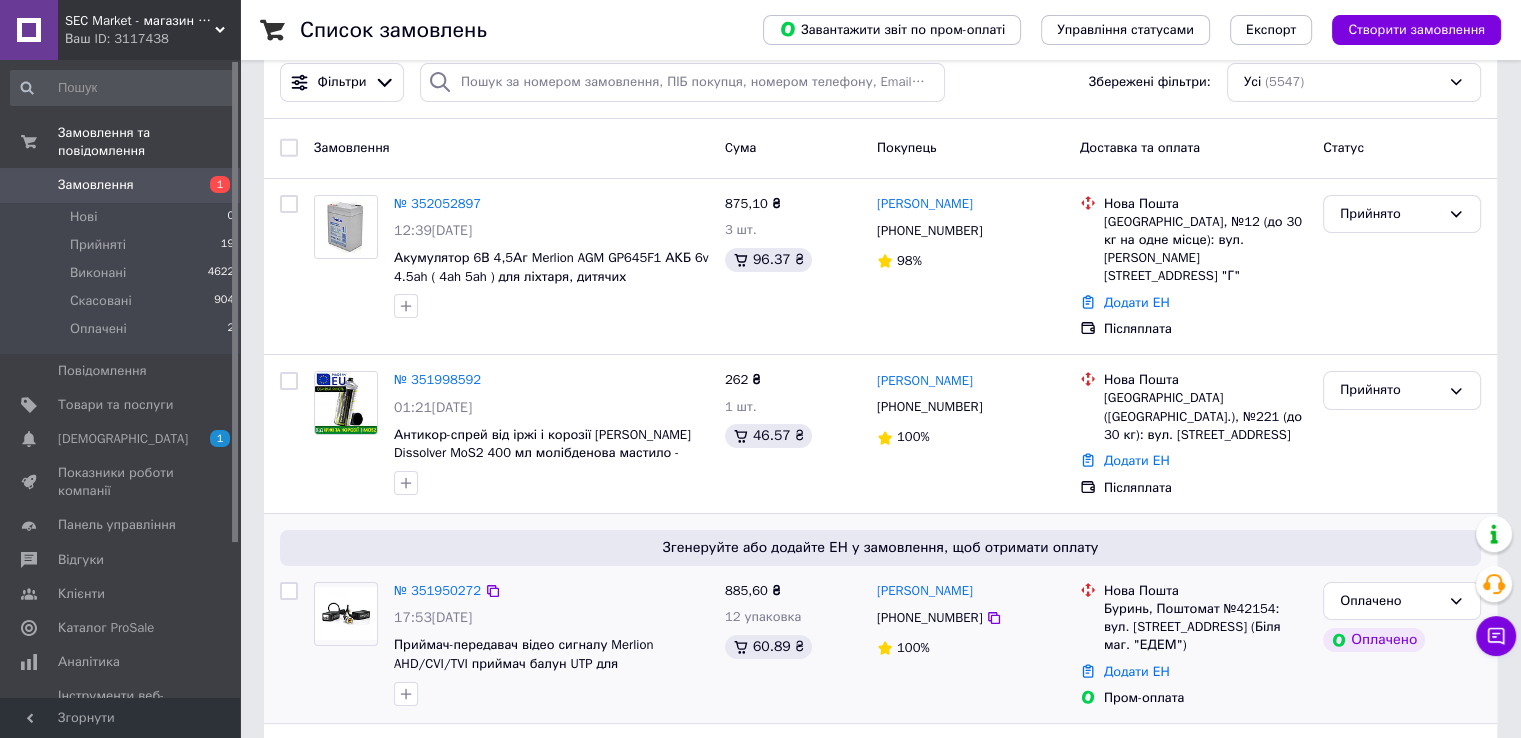 scroll, scrollTop: 0, scrollLeft: 0, axis: both 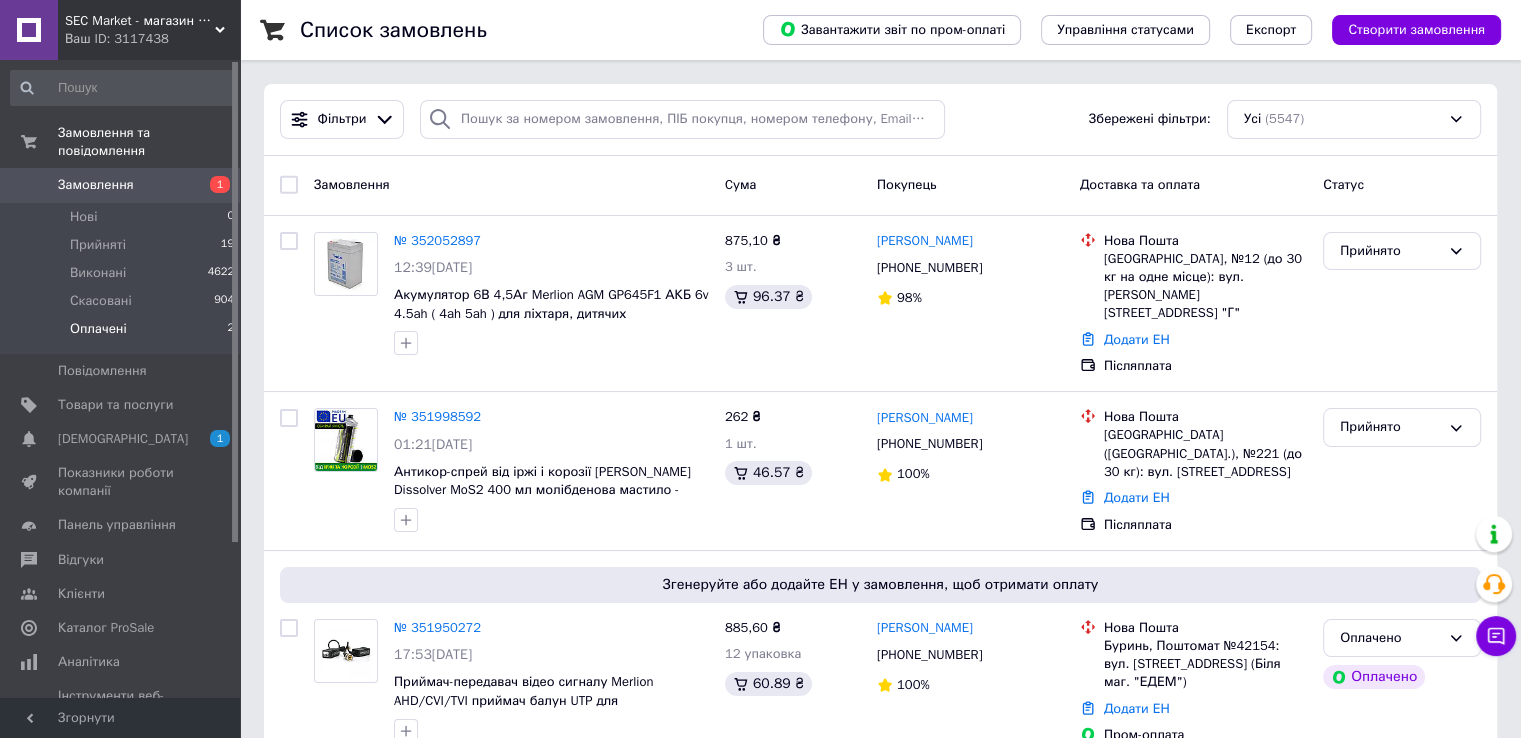 click on "Оплачені" at bounding box center [98, 329] 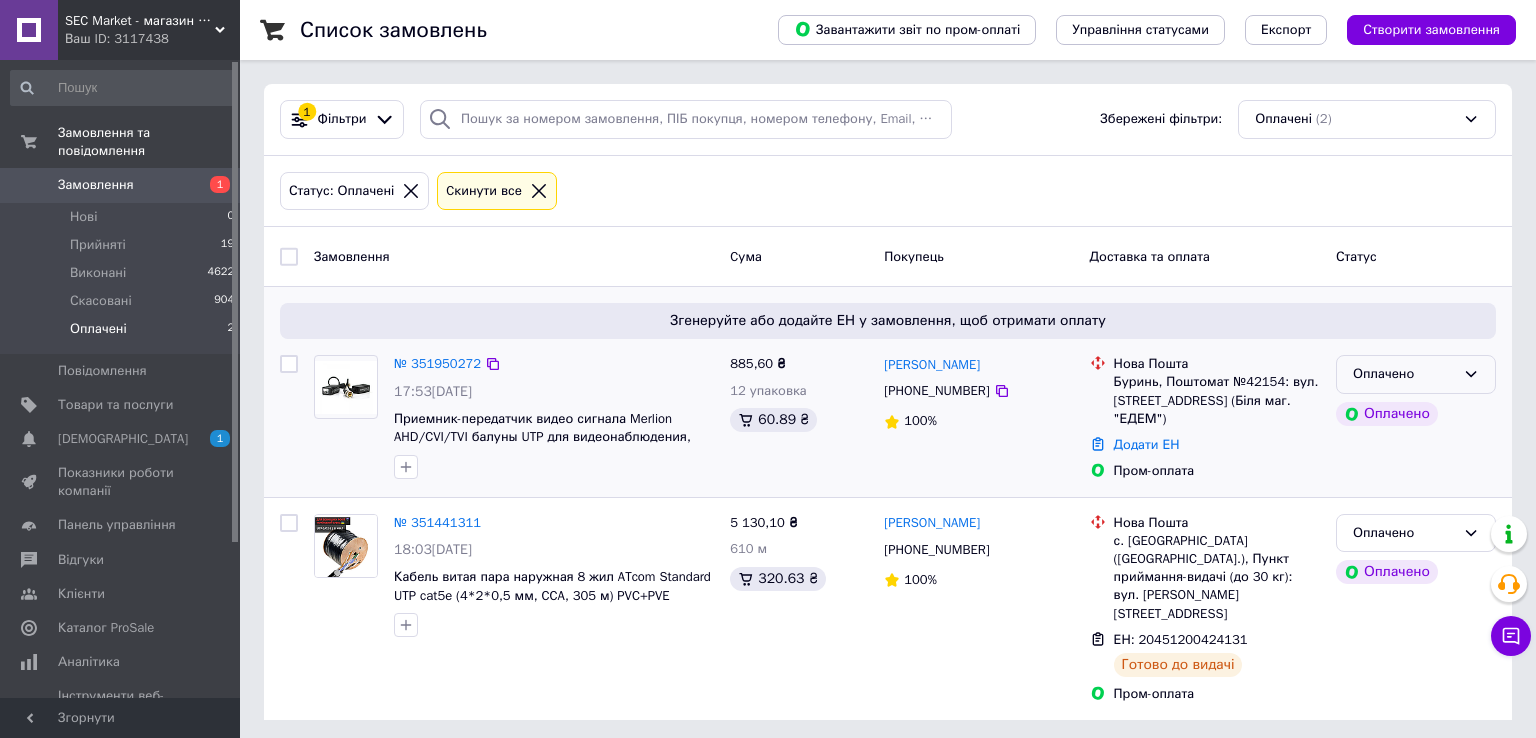 click on "Оплачено" at bounding box center [1404, 374] 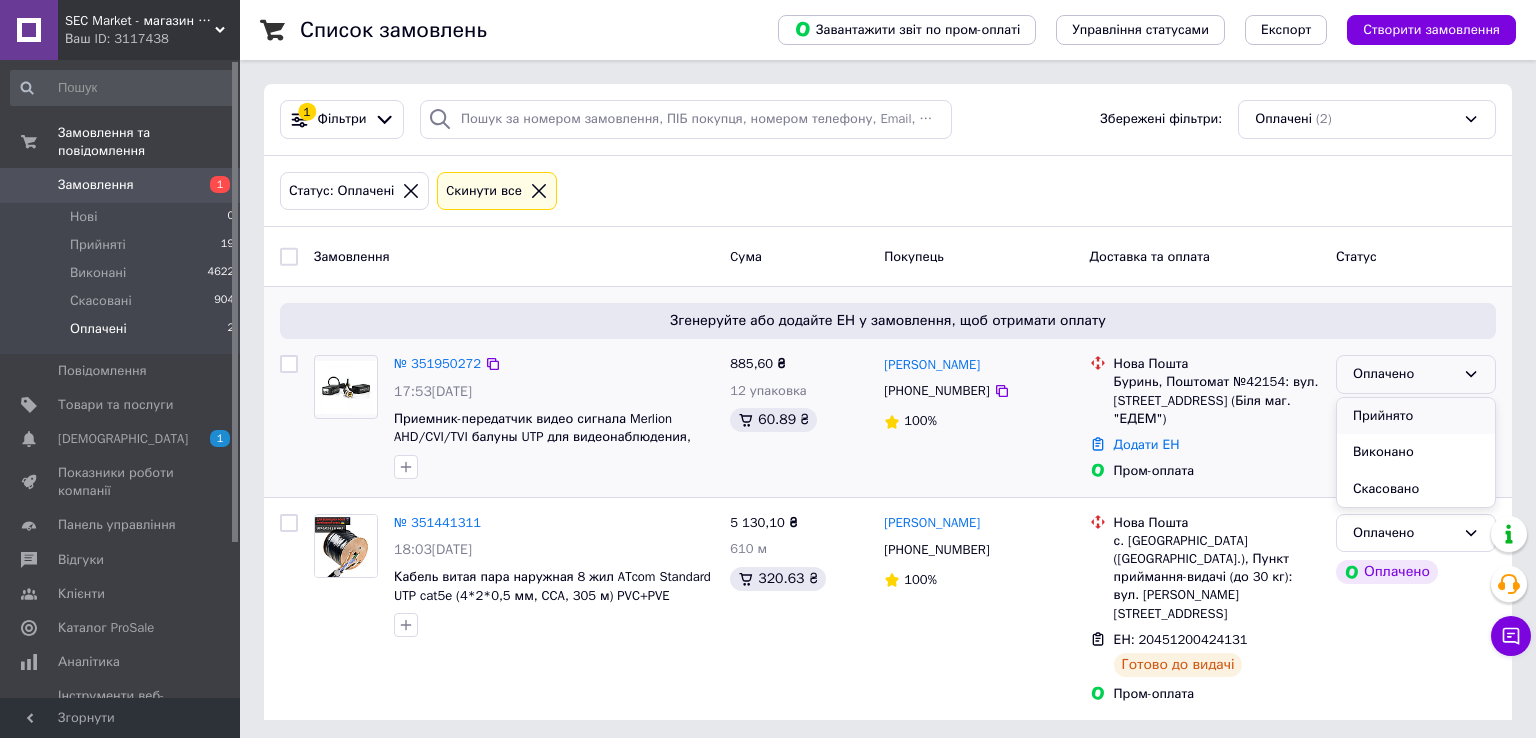 click on "Прийнято" at bounding box center [1416, 416] 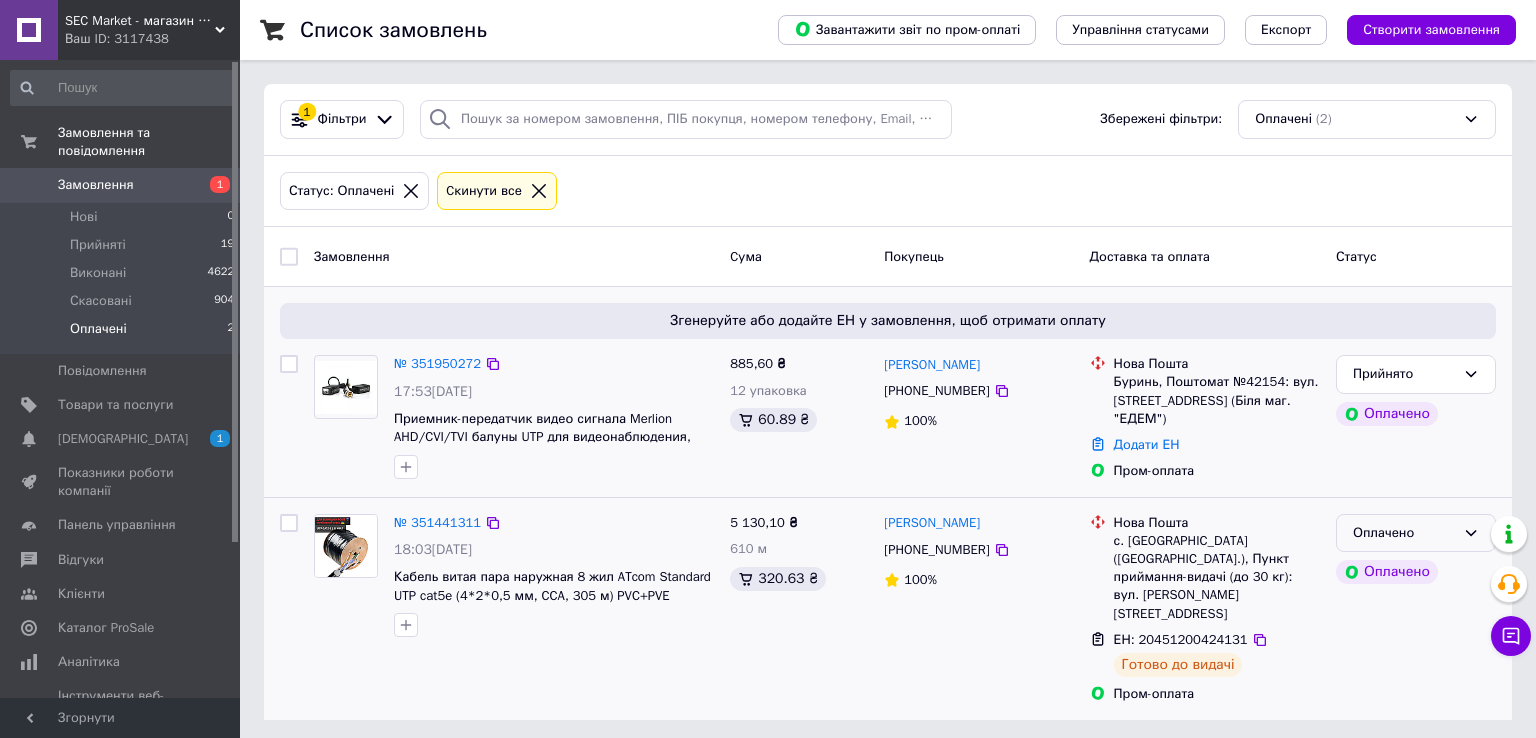 click on "Оплачено" at bounding box center (1404, 533) 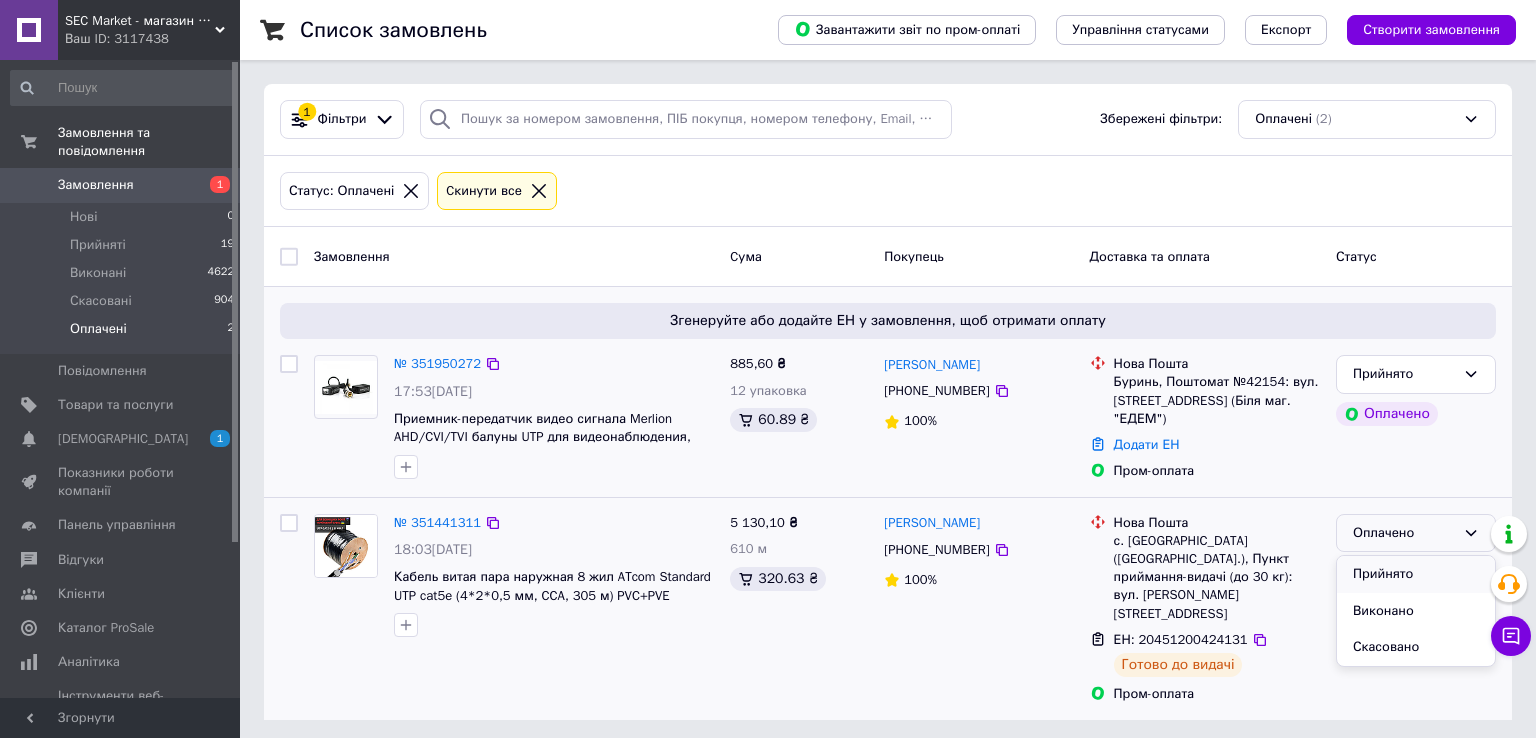 click on "Прийнято" at bounding box center (1416, 574) 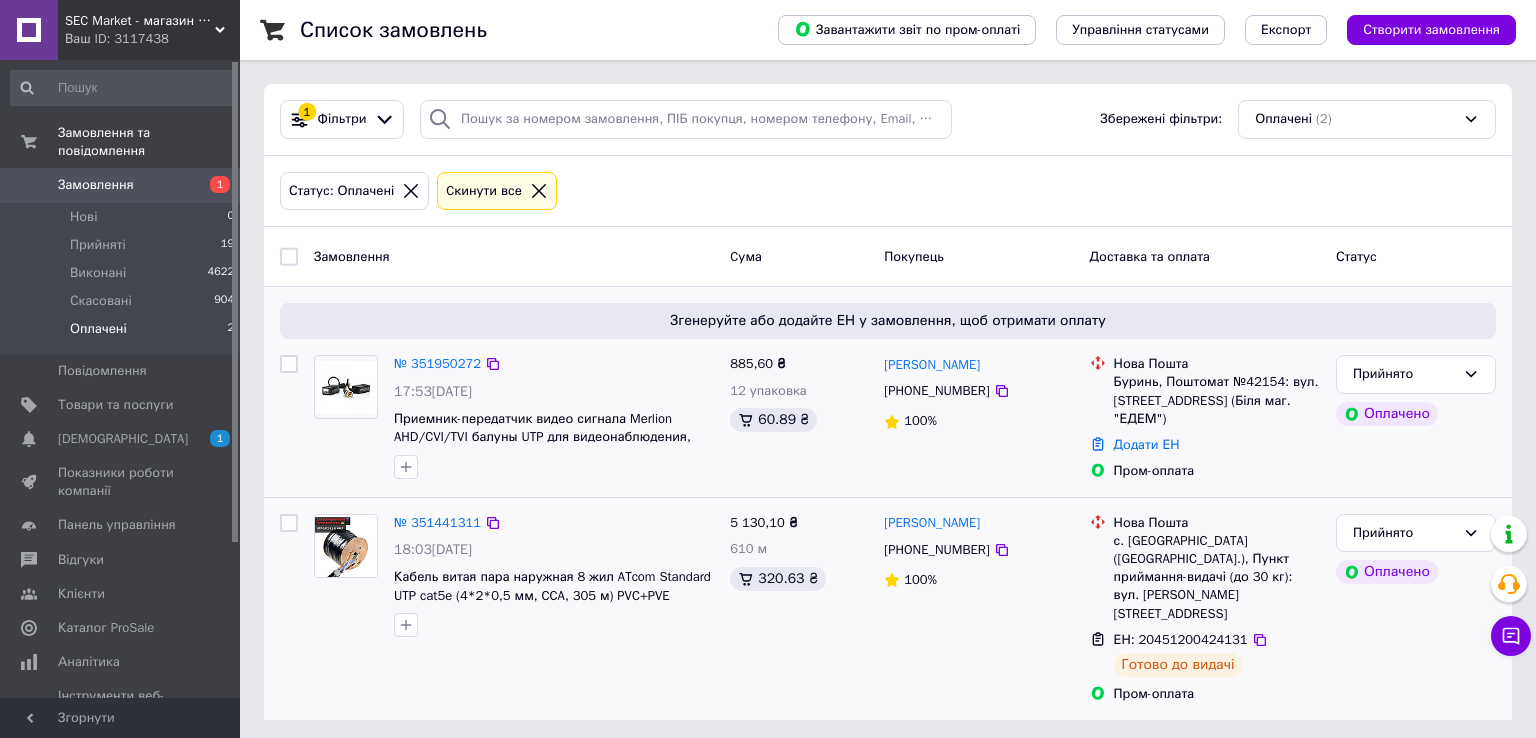 click on "[PHONE_NUMBER]" at bounding box center (936, 550) 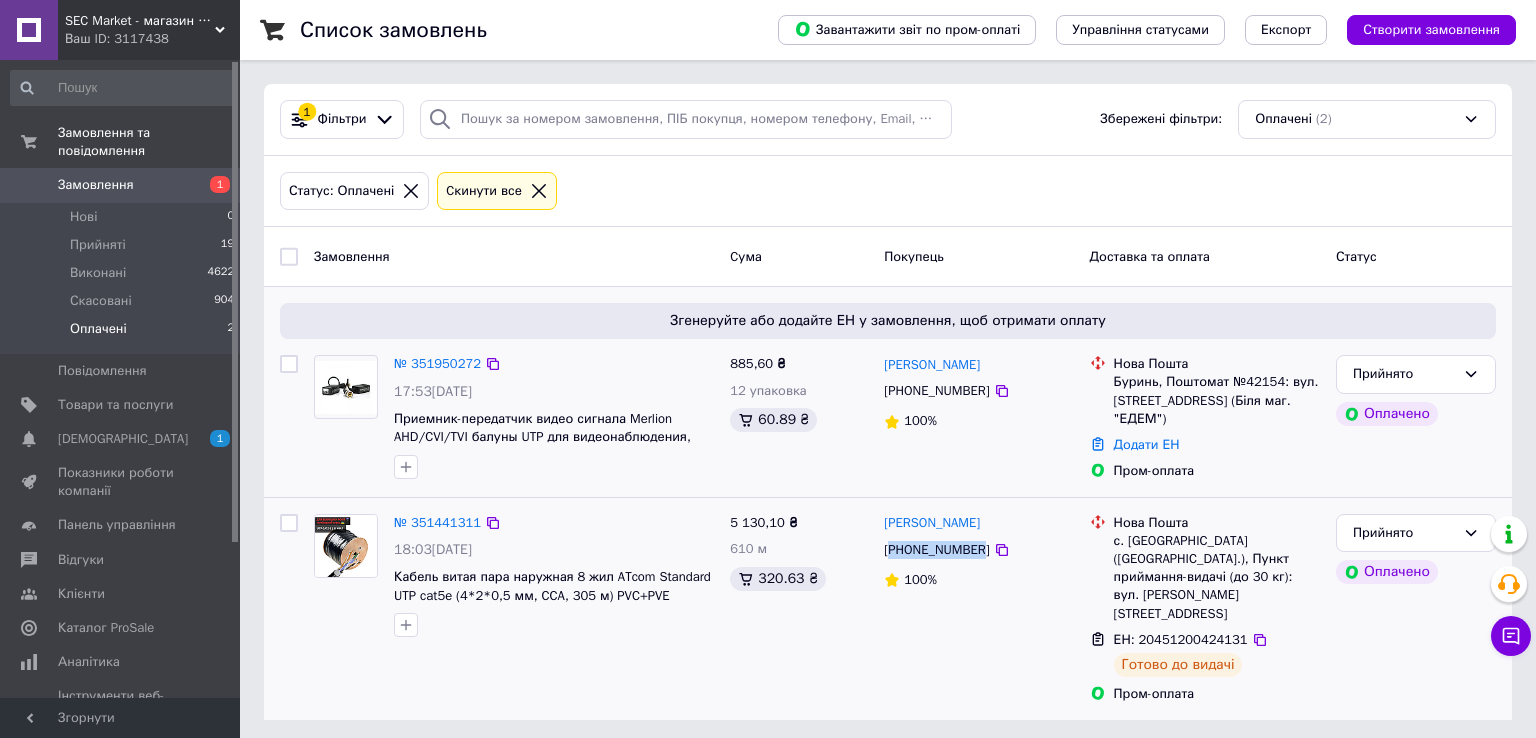 click on "[PHONE_NUMBER]" at bounding box center (936, 550) 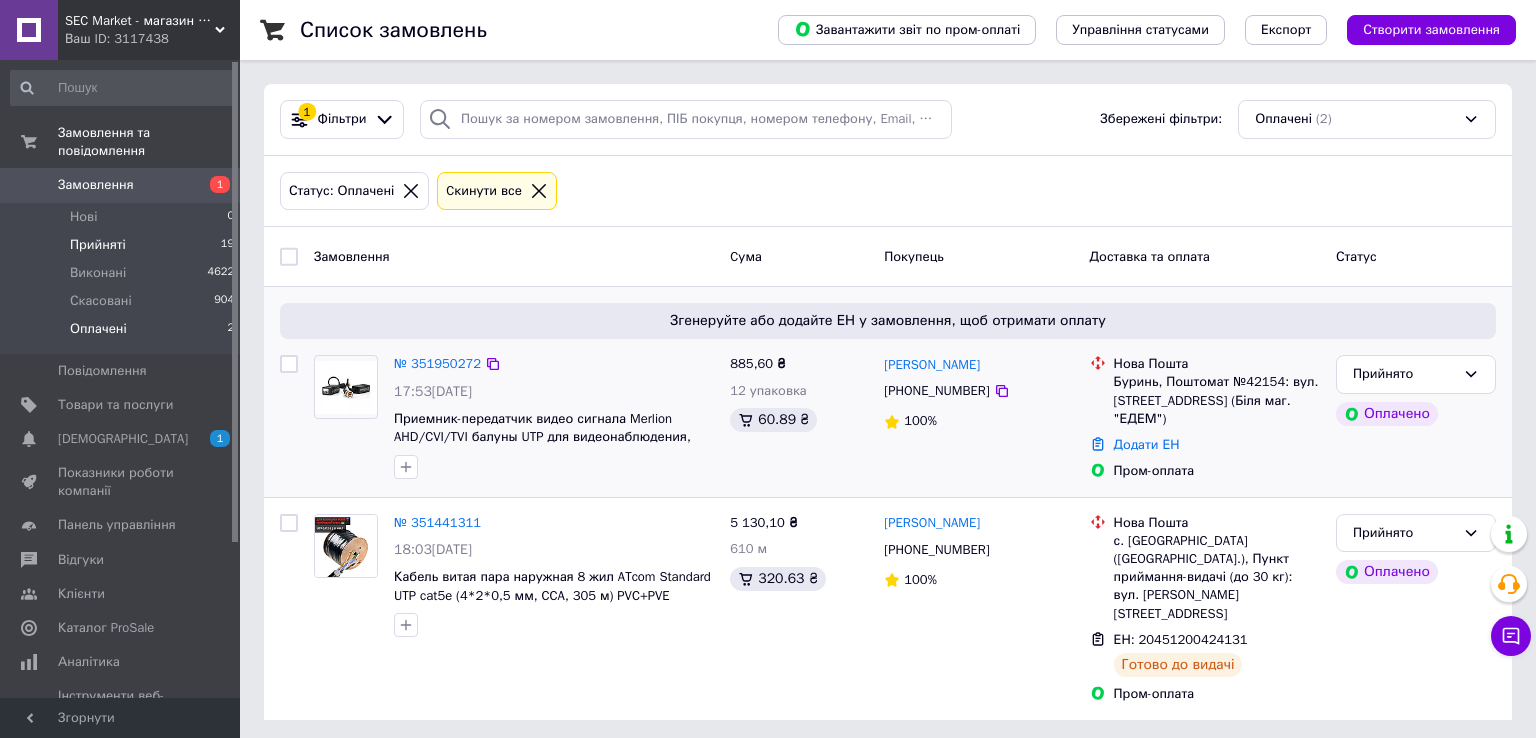 click on "Прийняті" at bounding box center (98, 245) 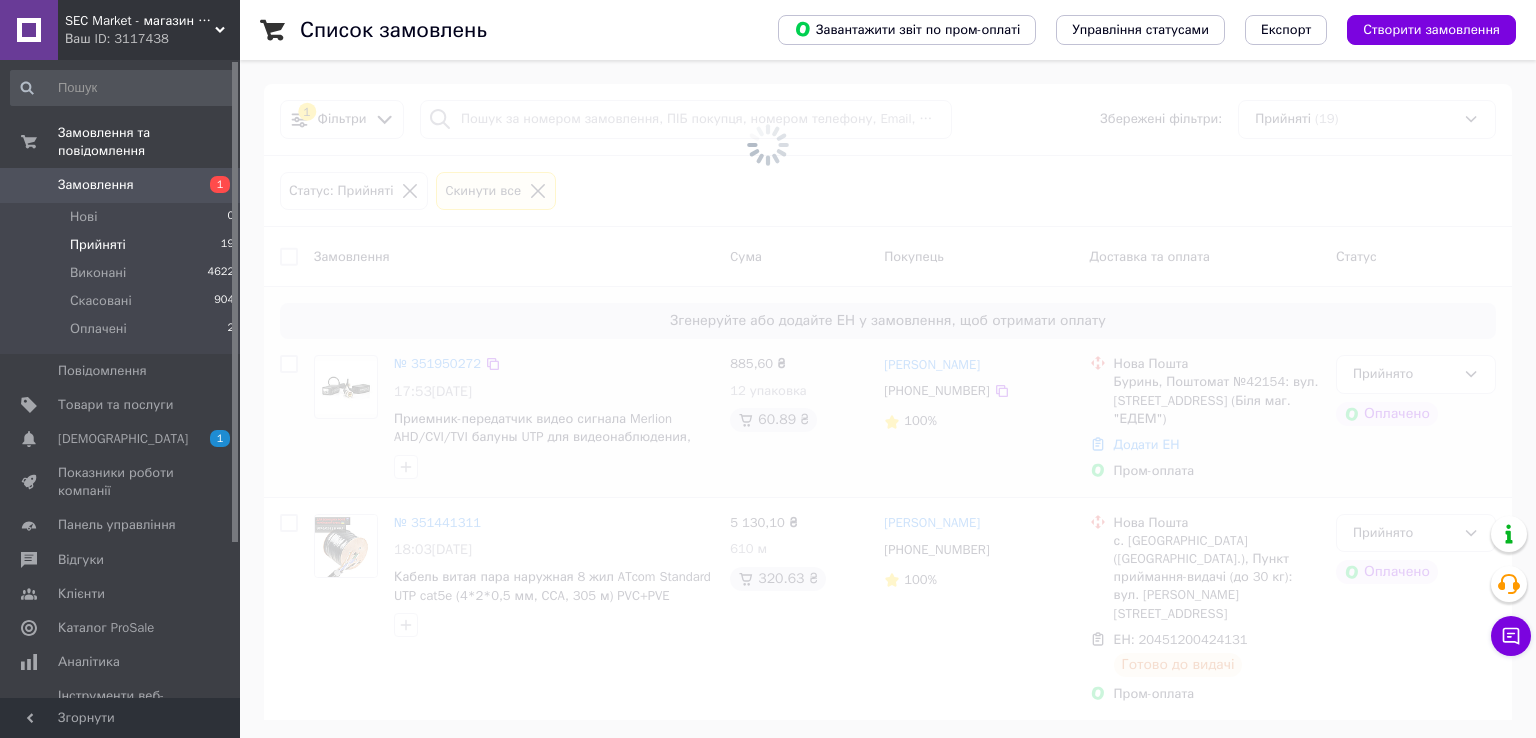click on "Замовлення" at bounding box center (96, 185) 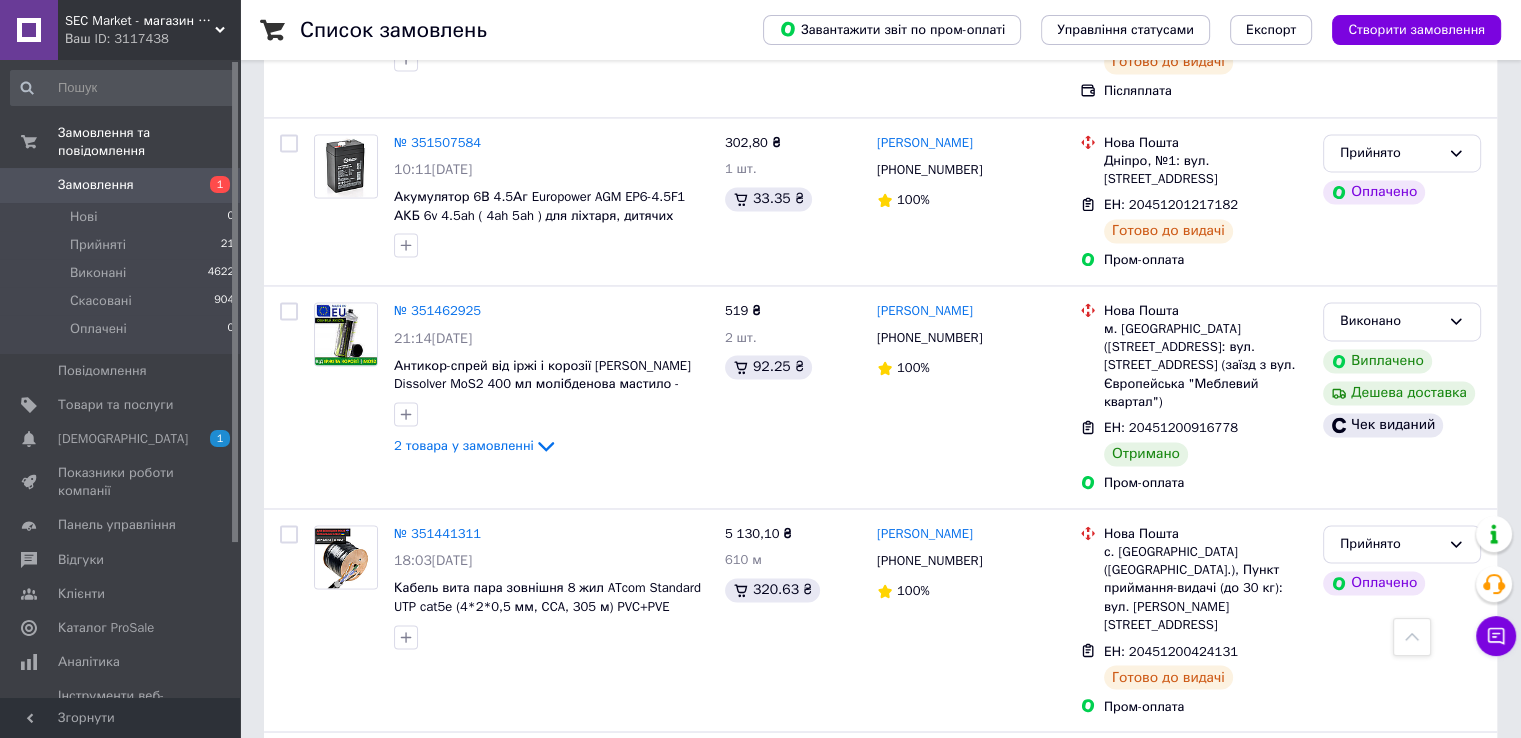 scroll, scrollTop: 3176, scrollLeft: 0, axis: vertical 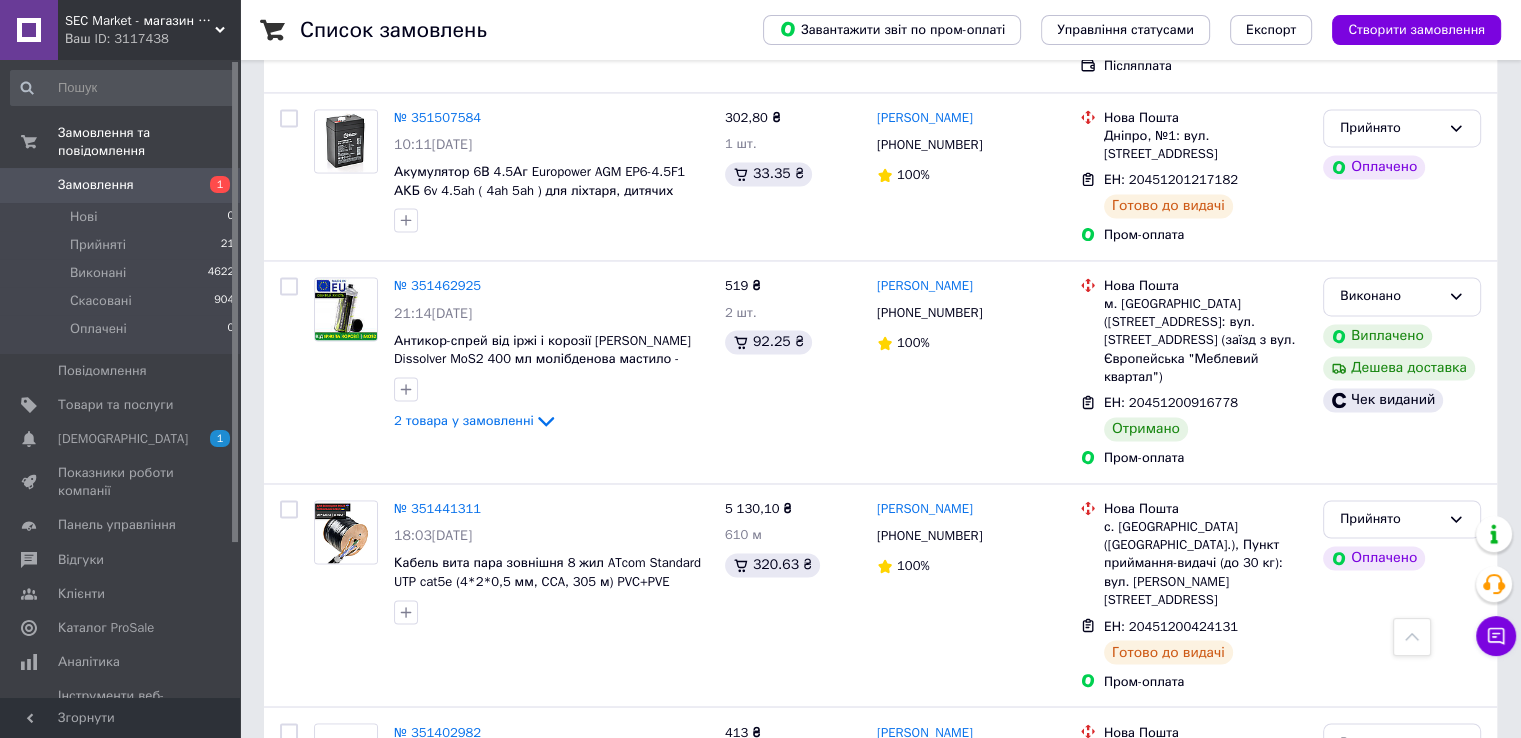 click on "2" at bounding box center [327, 939] 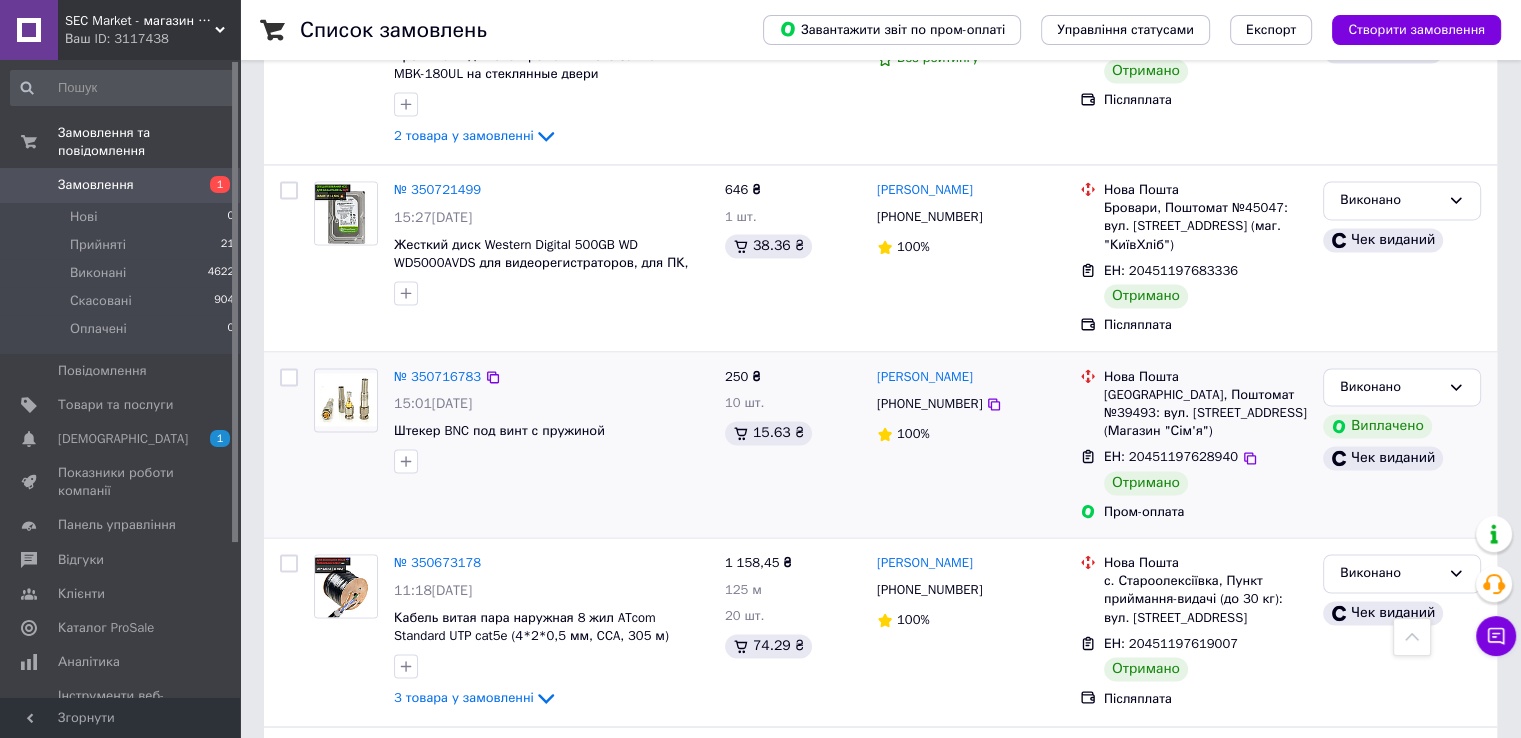 scroll, scrollTop: 3182, scrollLeft: 0, axis: vertical 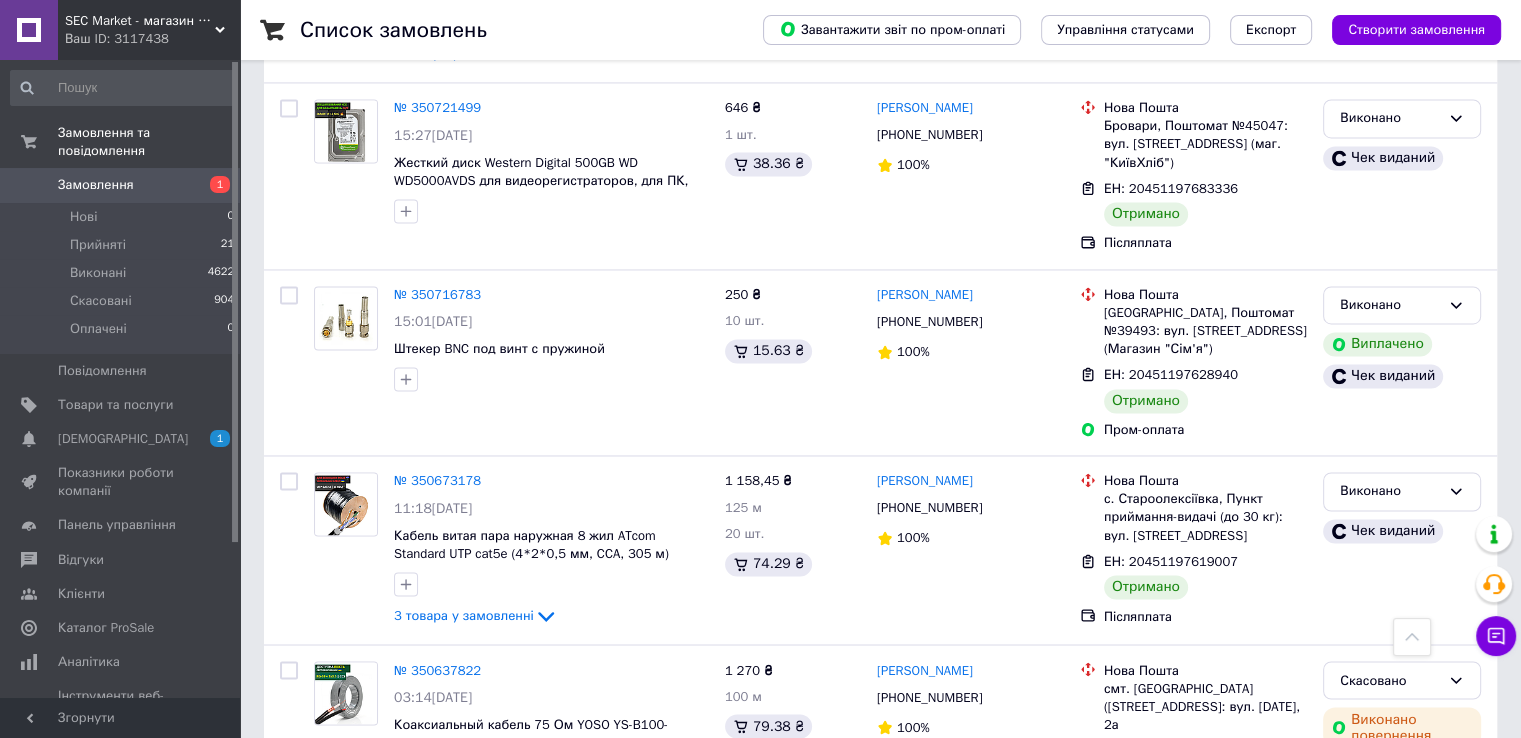 click on "3" at bounding box center [494, 845] 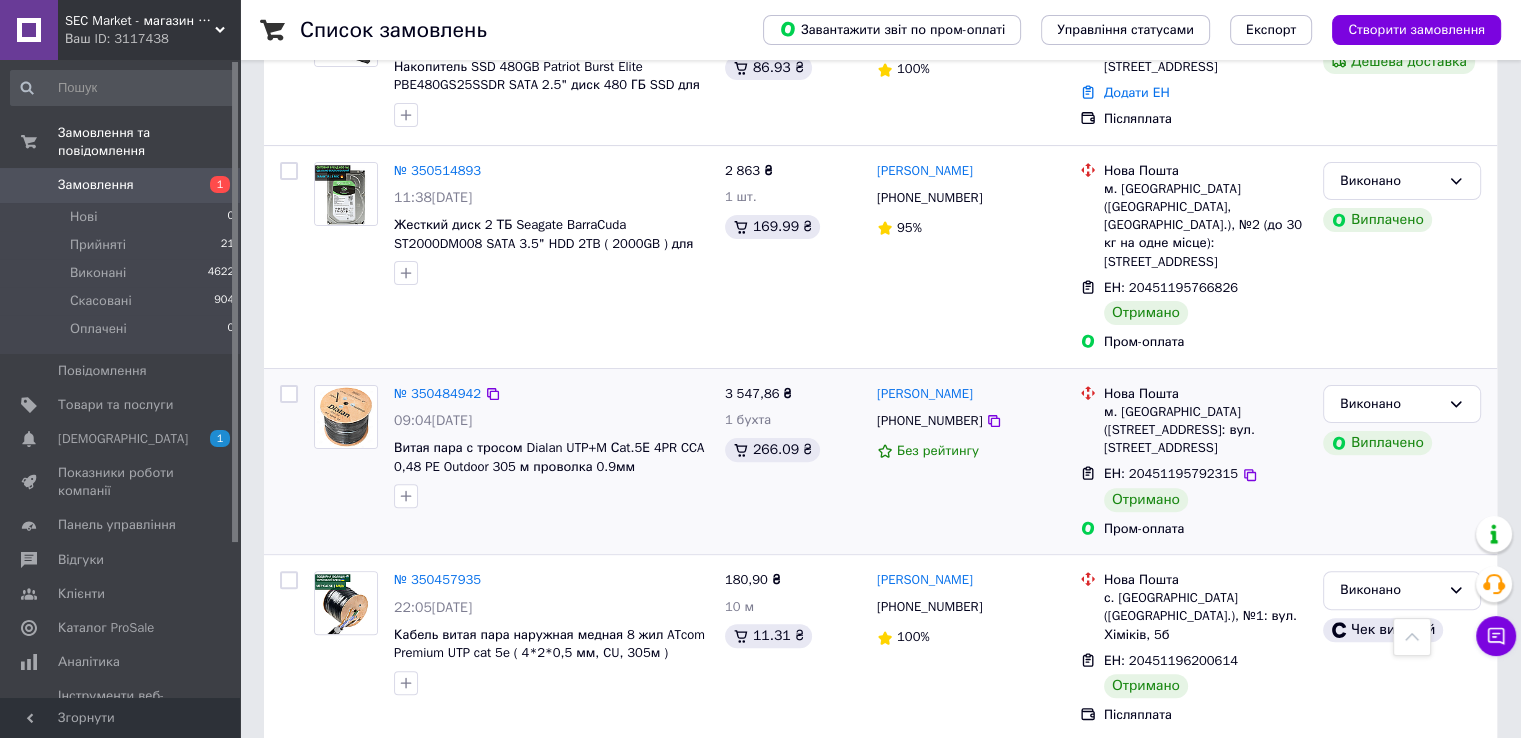 scroll, scrollTop: 100, scrollLeft: 0, axis: vertical 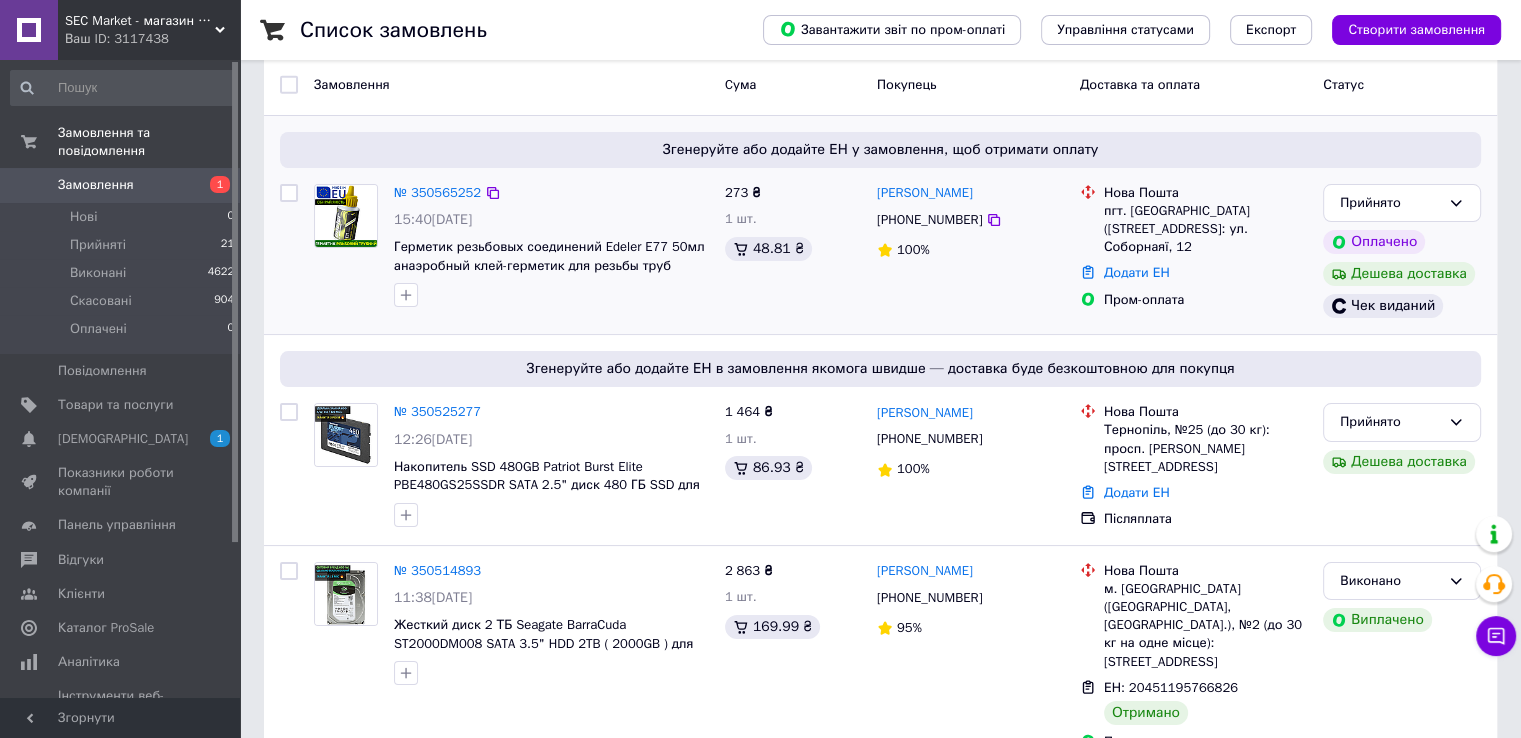 click on "[PHONE_NUMBER]" at bounding box center [929, 220] 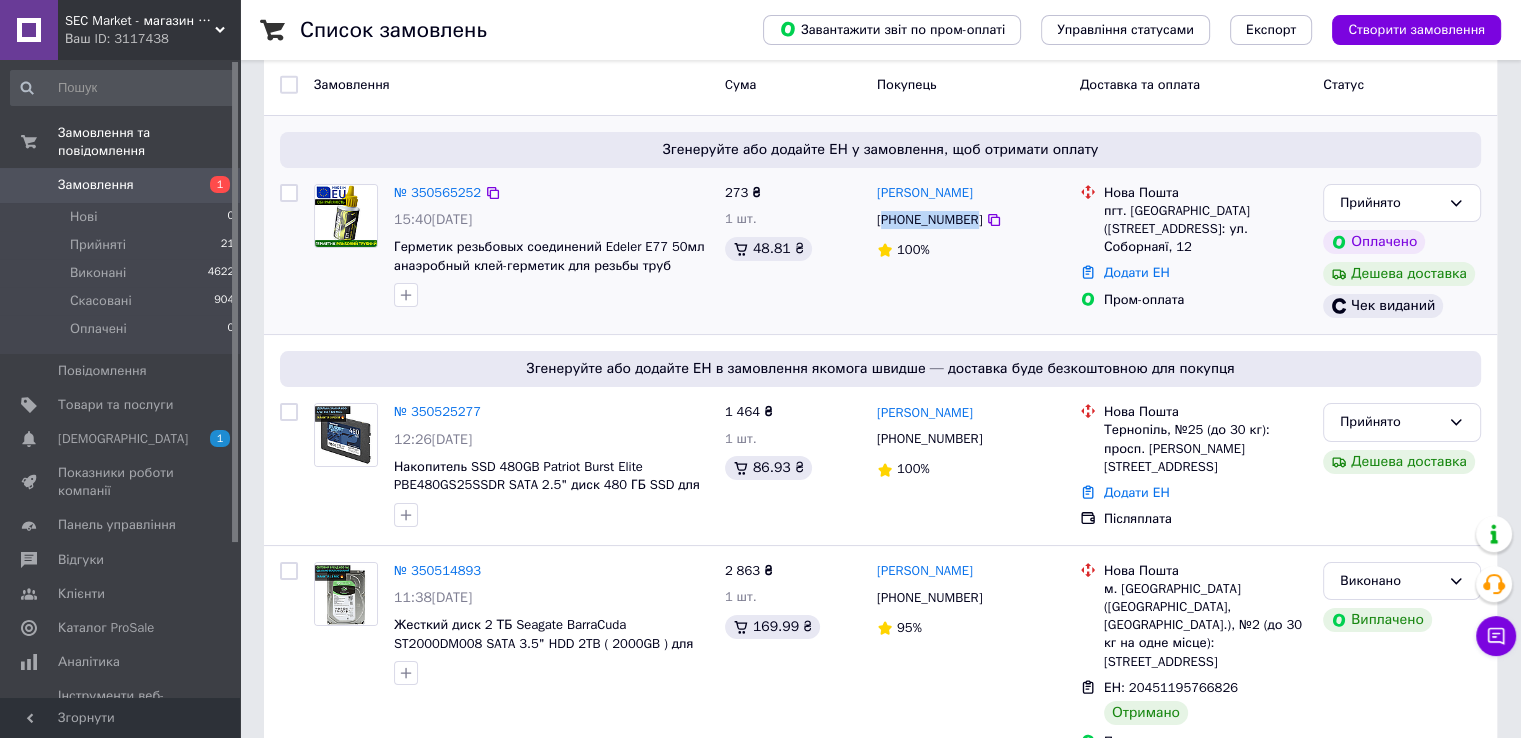 click on "[PHONE_NUMBER]" at bounding box center [929, 220] 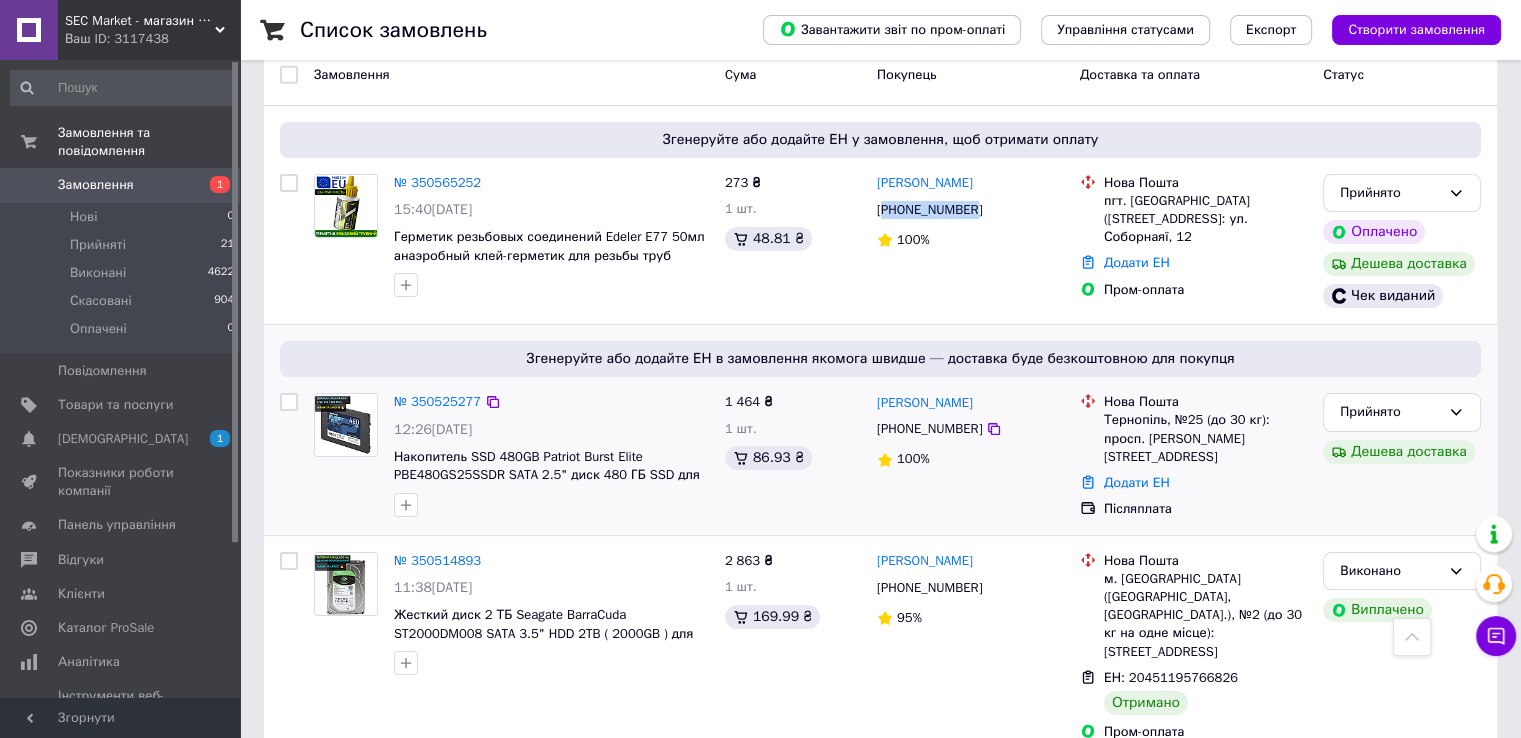 scroll, scrollTop: 0, scrollLeft: 0, axis: both 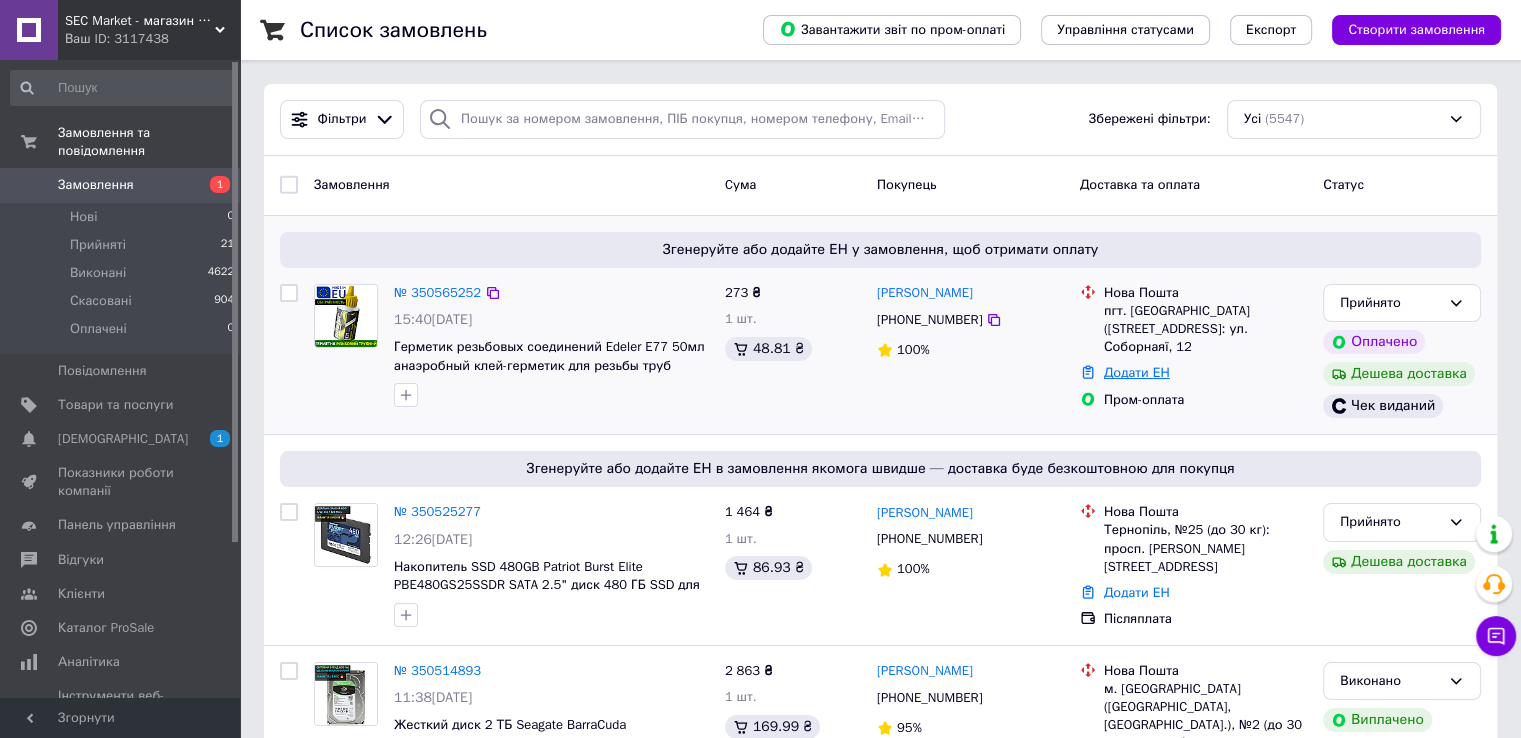 click on "Додати ЕН" at bounding box center (1137, 372) 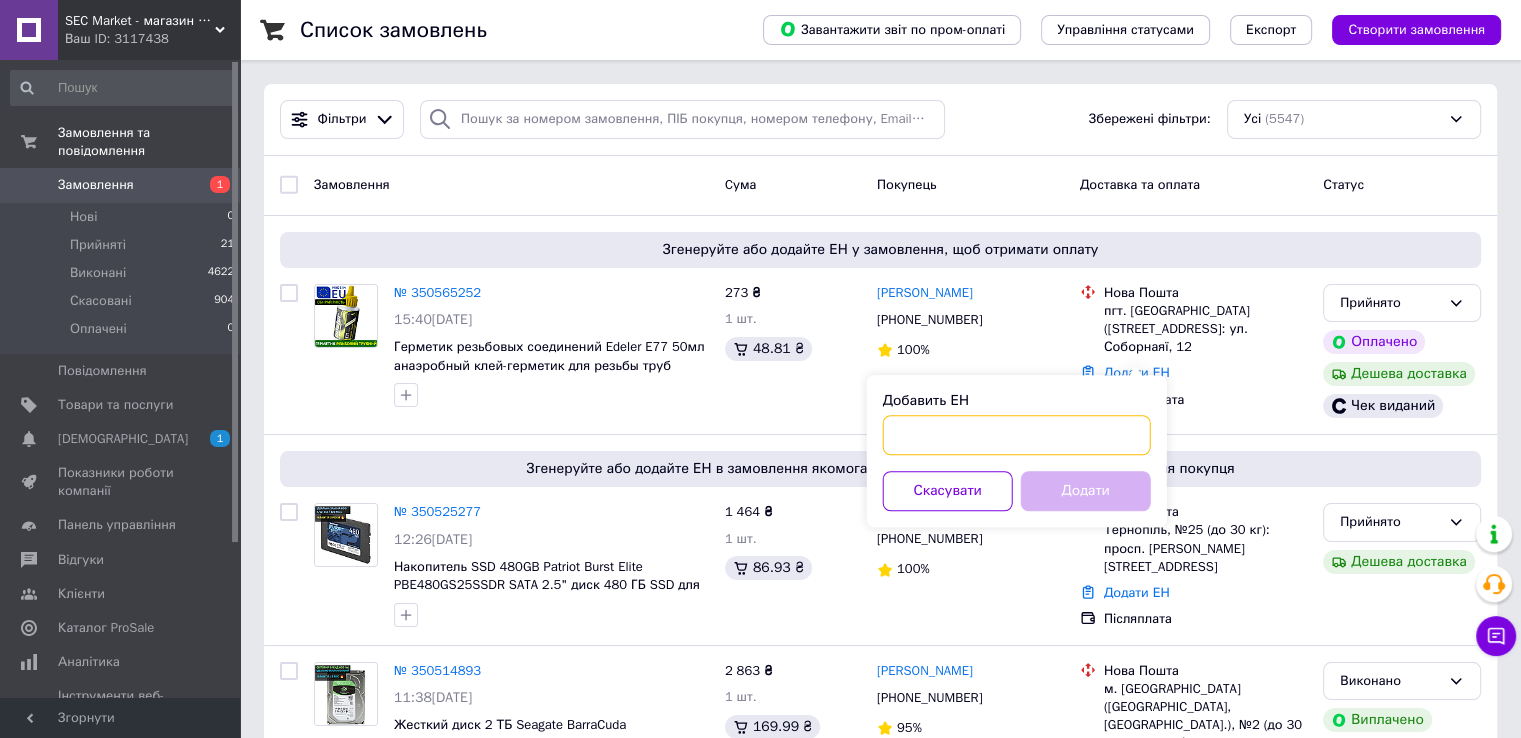 click on "Добавить ЕН" at bounding box center (1017, 435) 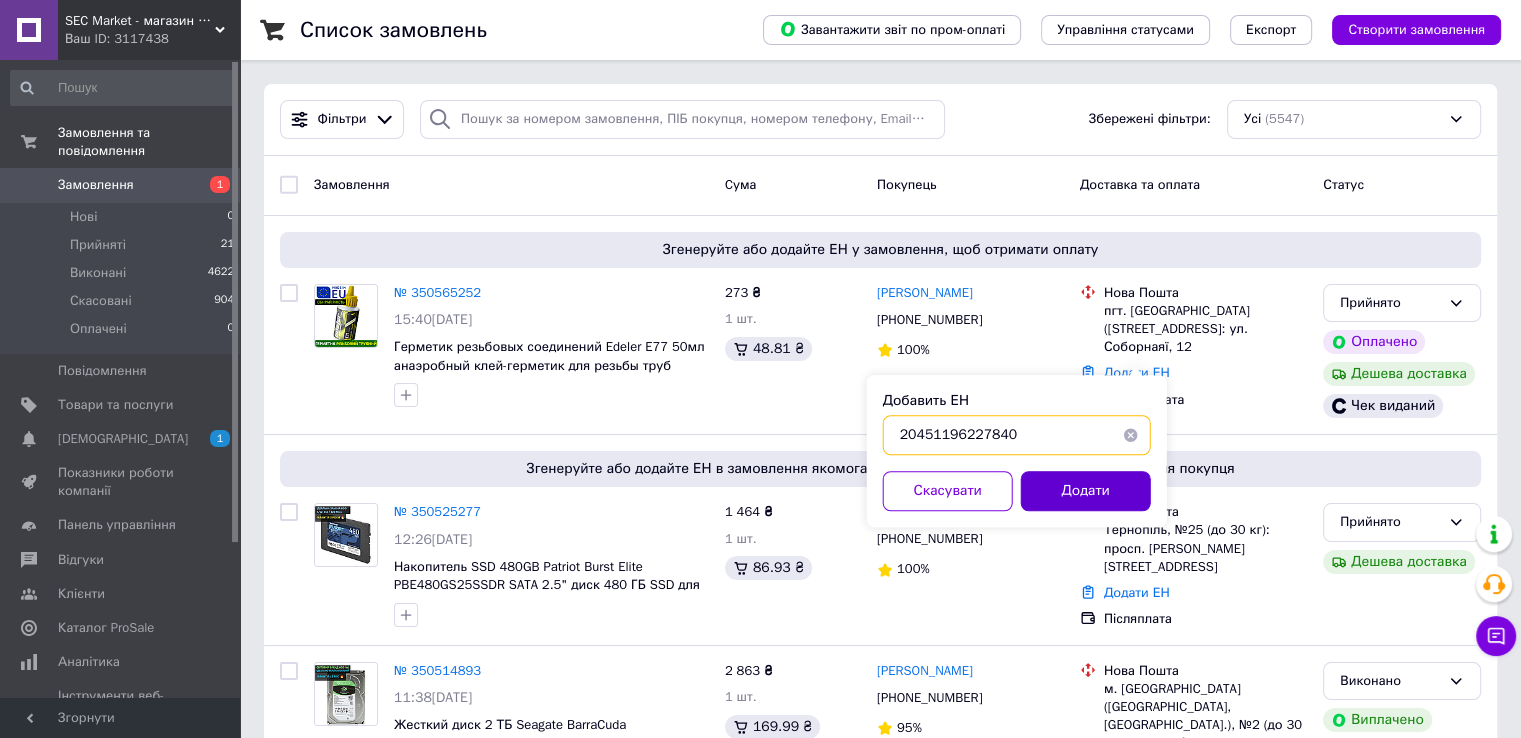 type on "20451196227840" 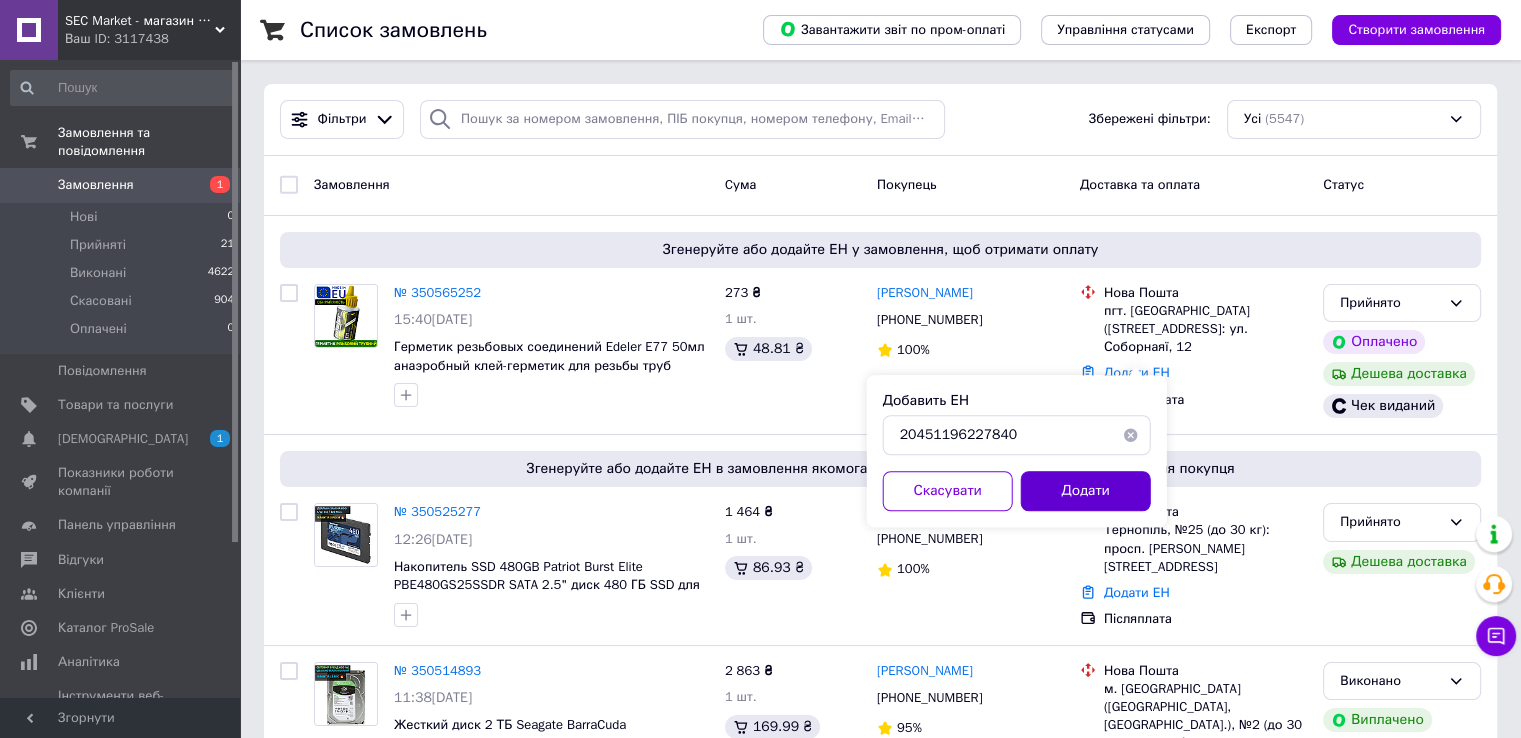 click on "Додати" at bounding box center (1086, 491) 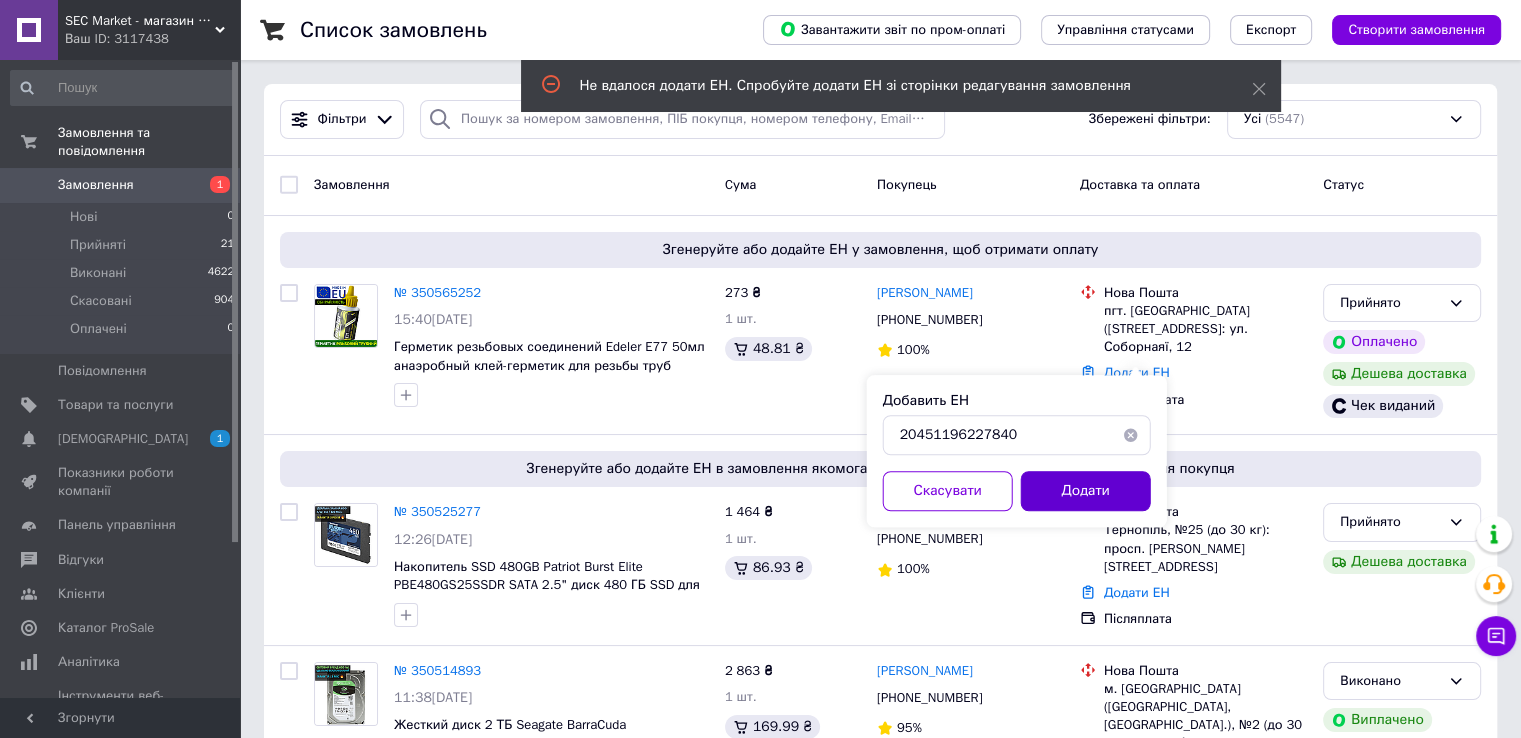 click on "Додати" at bounding box center [1086, 491] 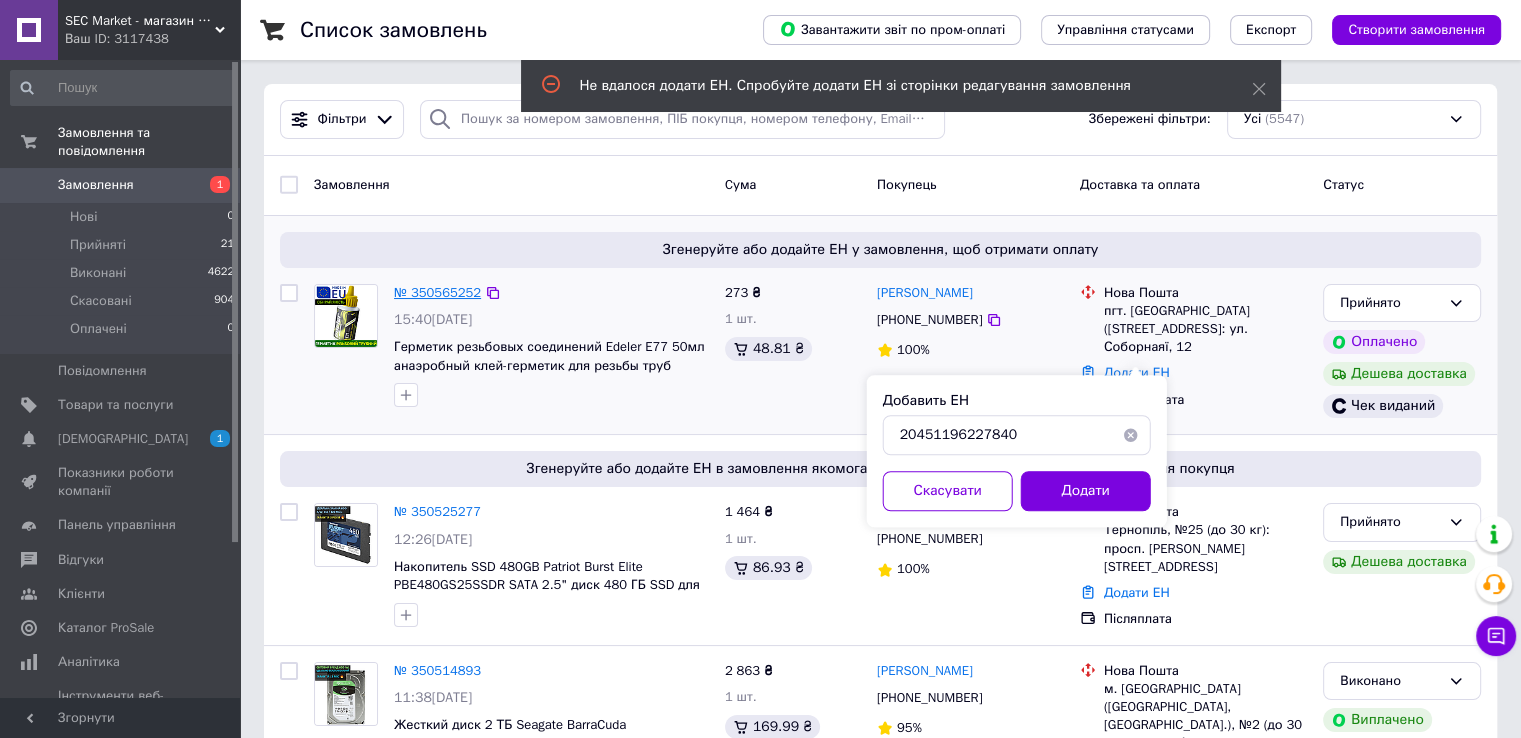 click on "№ 350565252" at bounding box center (437, 292) 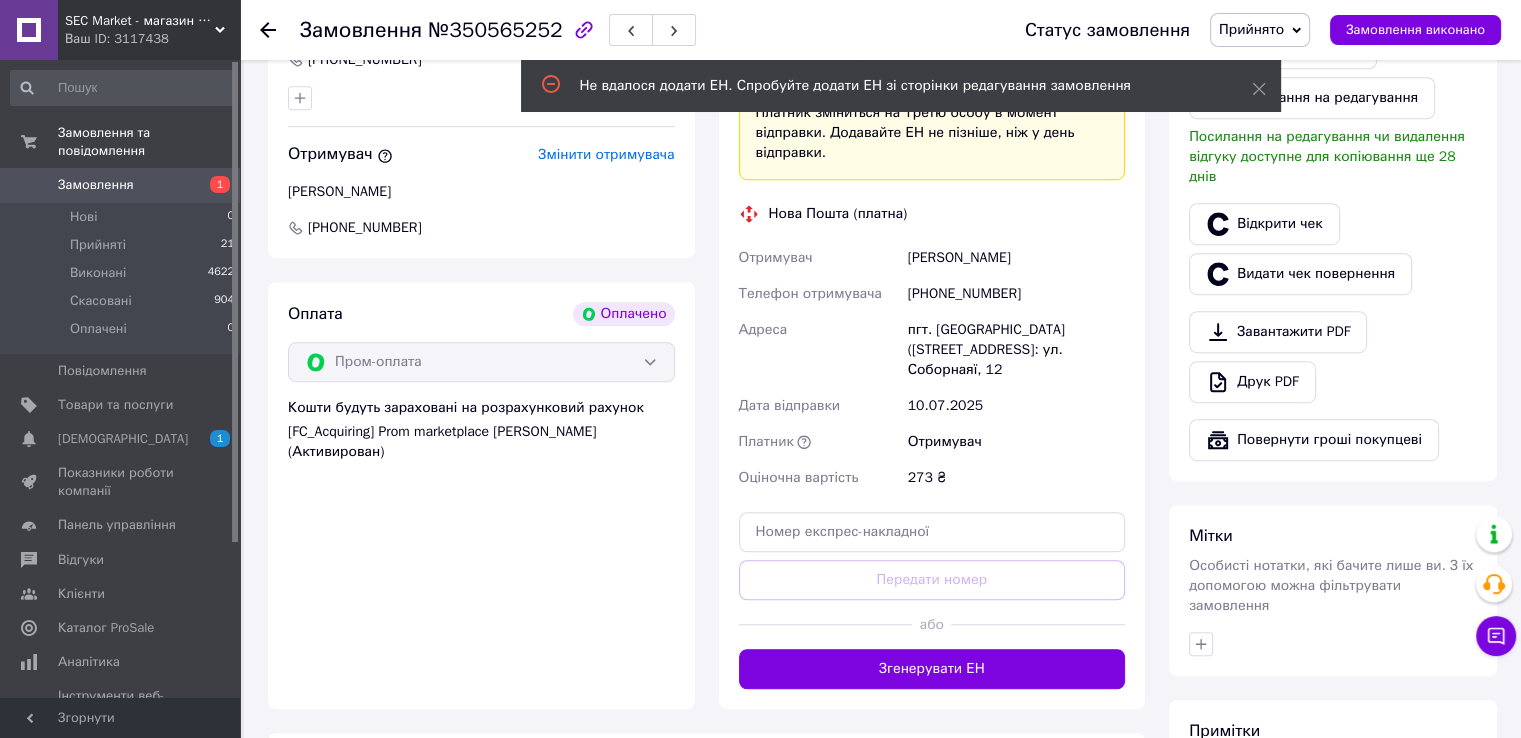 scroll, scrollTop: 1200, scrollLeft: 0, axis: vertical 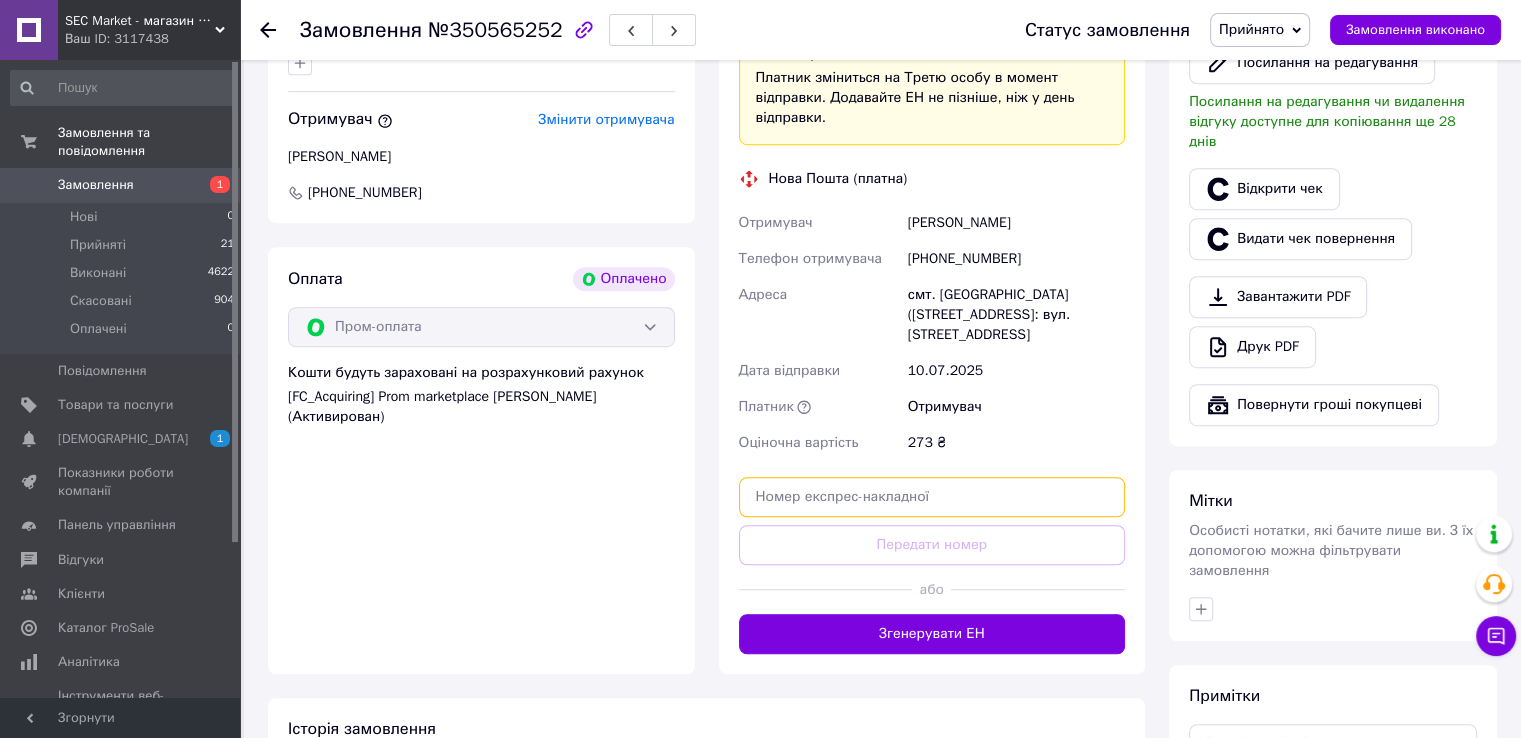 click at bounding box center (932, 497) 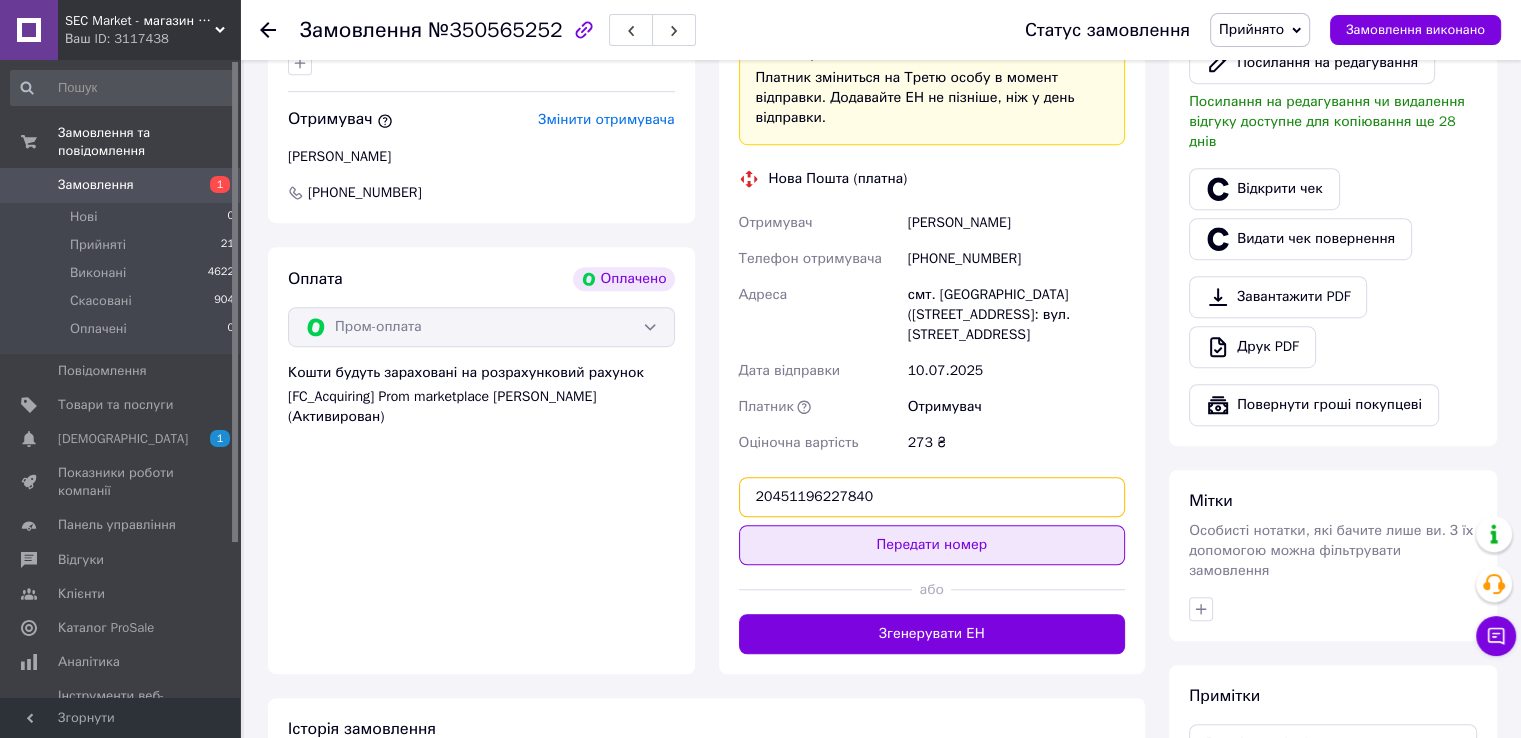 type on "20451196227840" 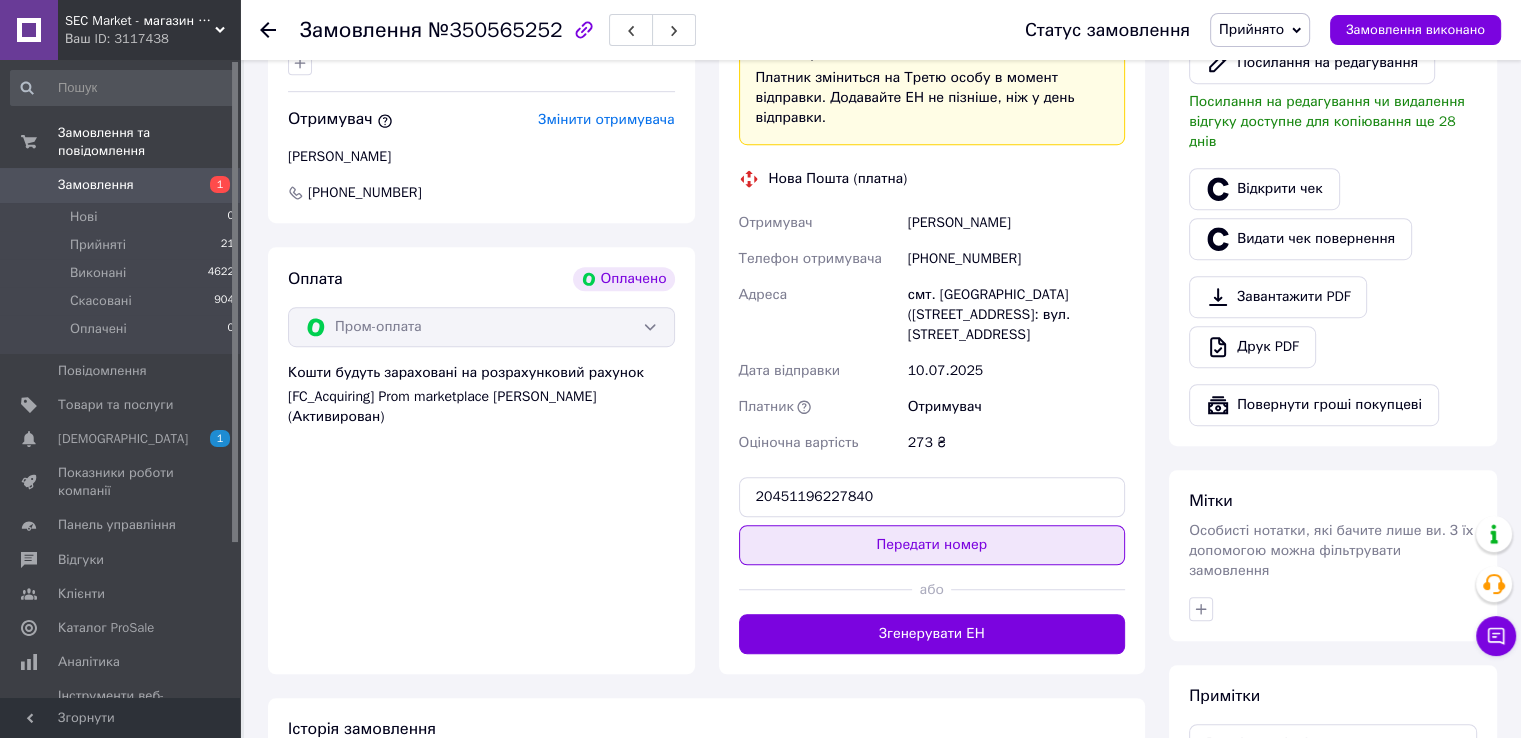 click on "Передати номер" at bounding box center (932, 545) 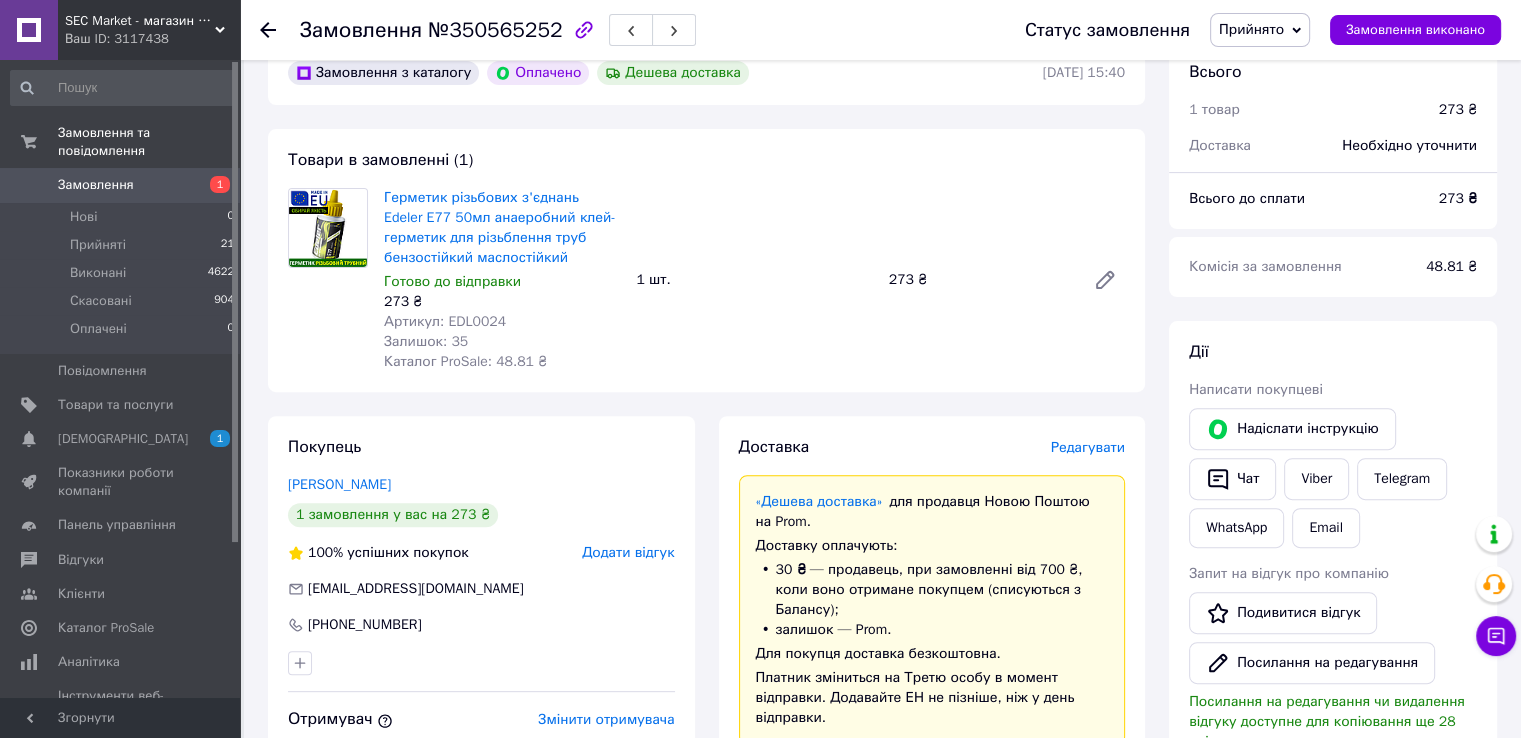 scroll, scrollTop: 100, scrollLeft: 0, axis: vertical 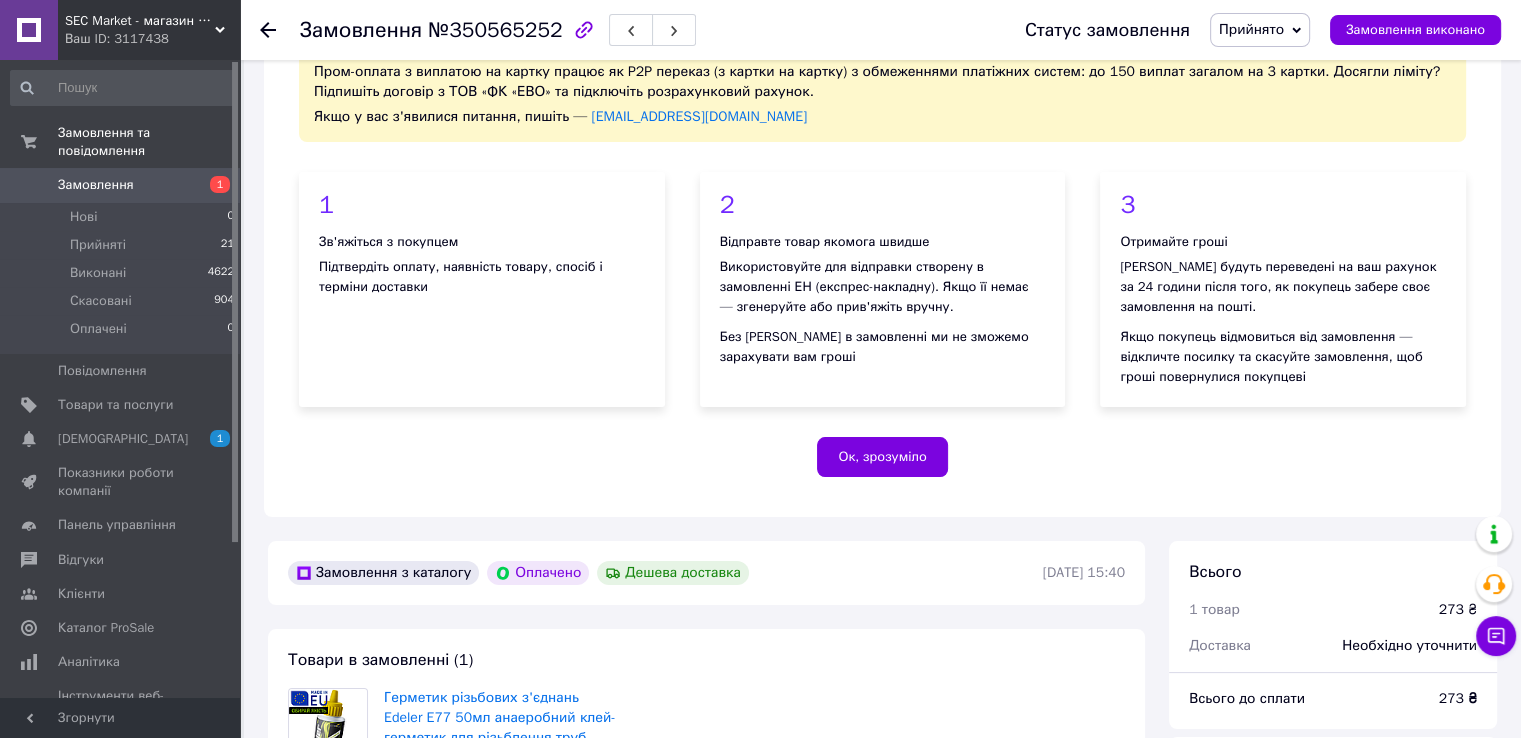 click on "№350565252" at bounding box center [495, 30] 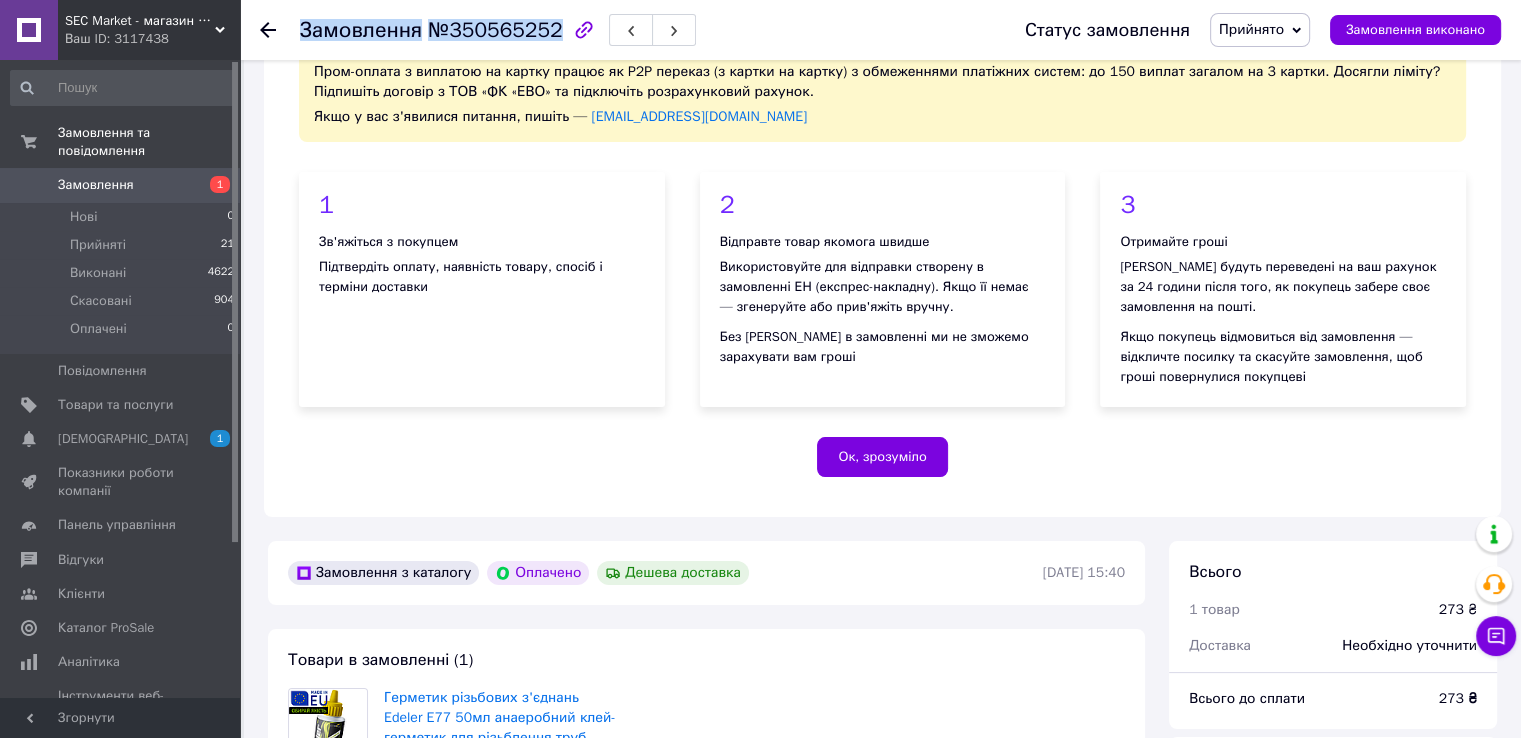 drag, startPoint x: 480, startPoint y: 24, endPoint x: 267, endPoint y: 24, distance: 213 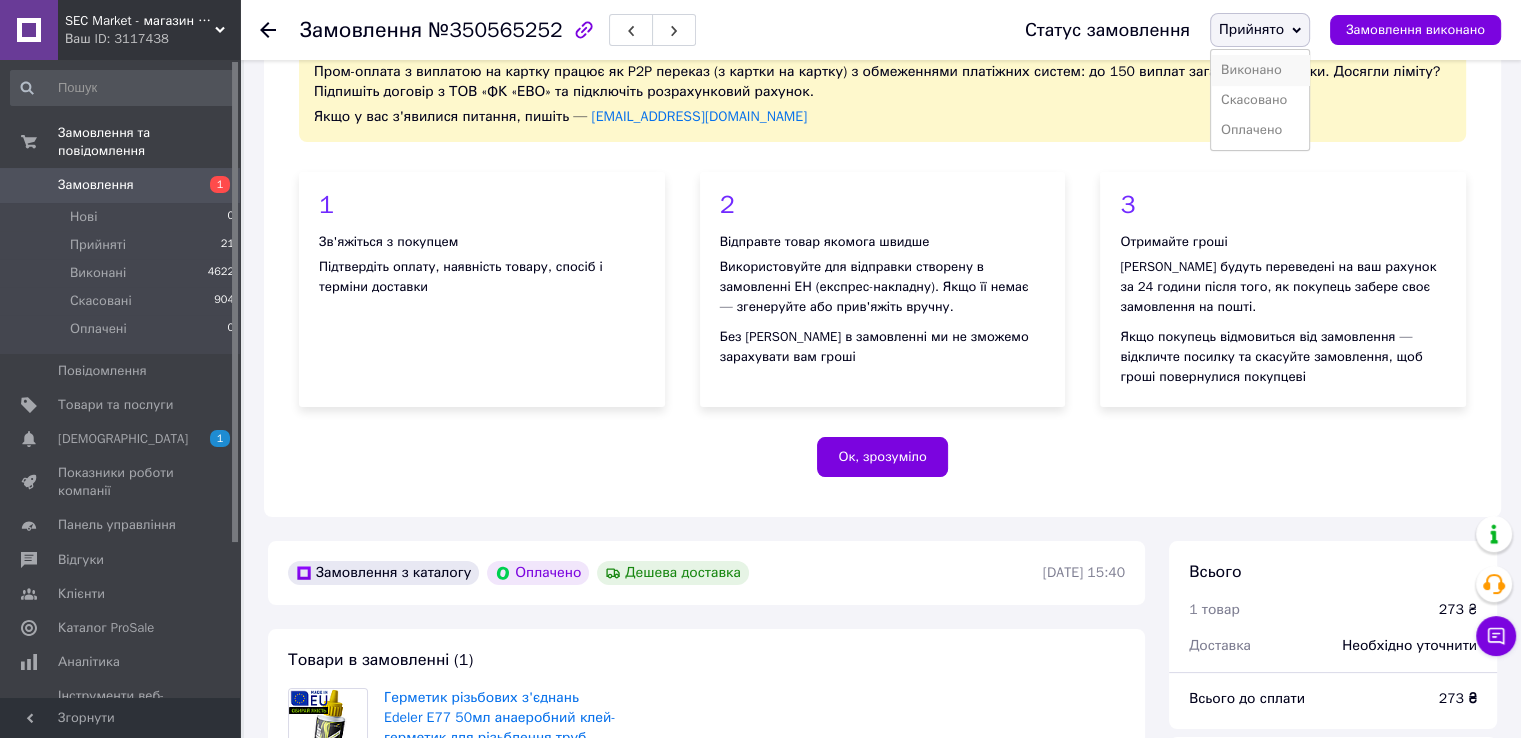 click on "Виконано" at bounding box center [1260, 70] 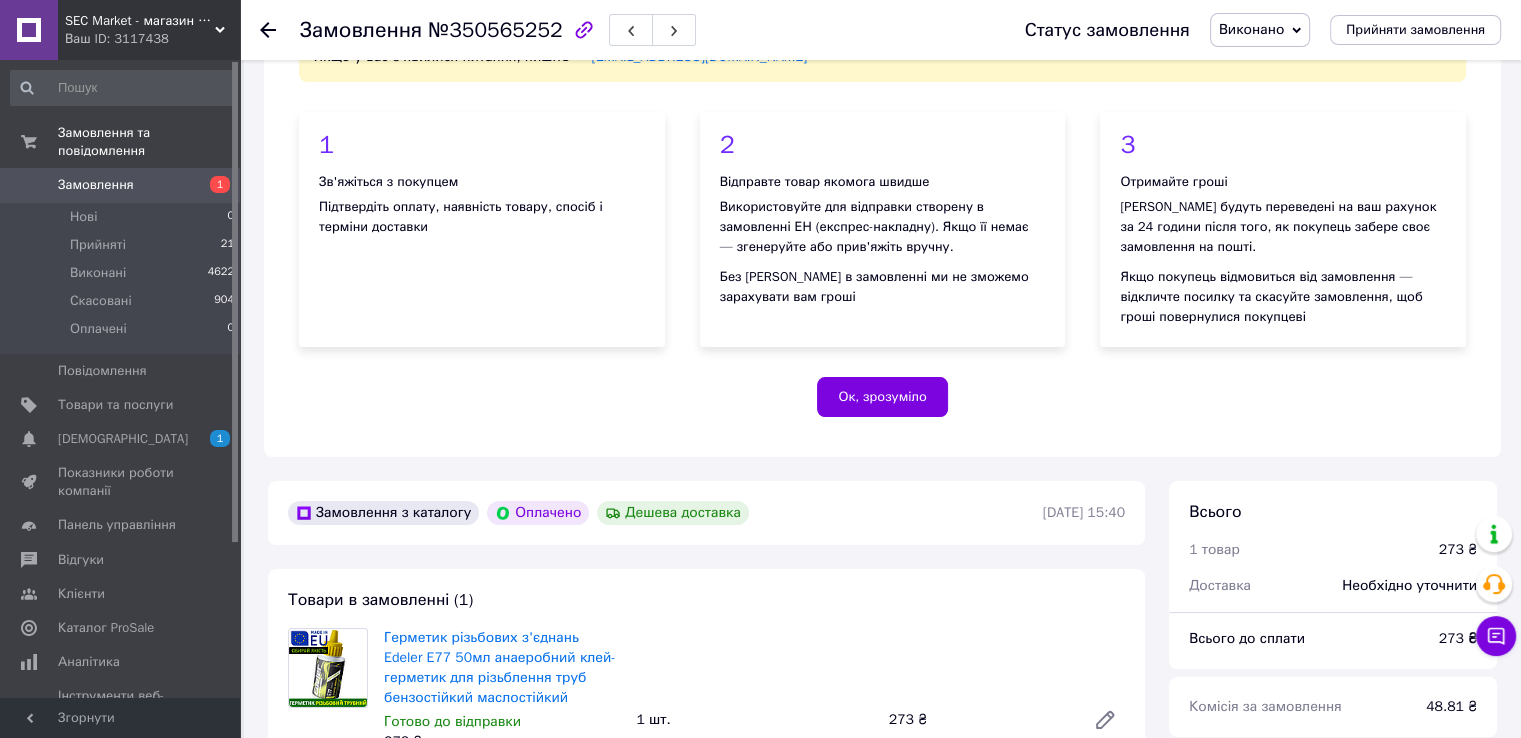 scroll, scrollTop: 0, scrollLeft: 0, axis: both 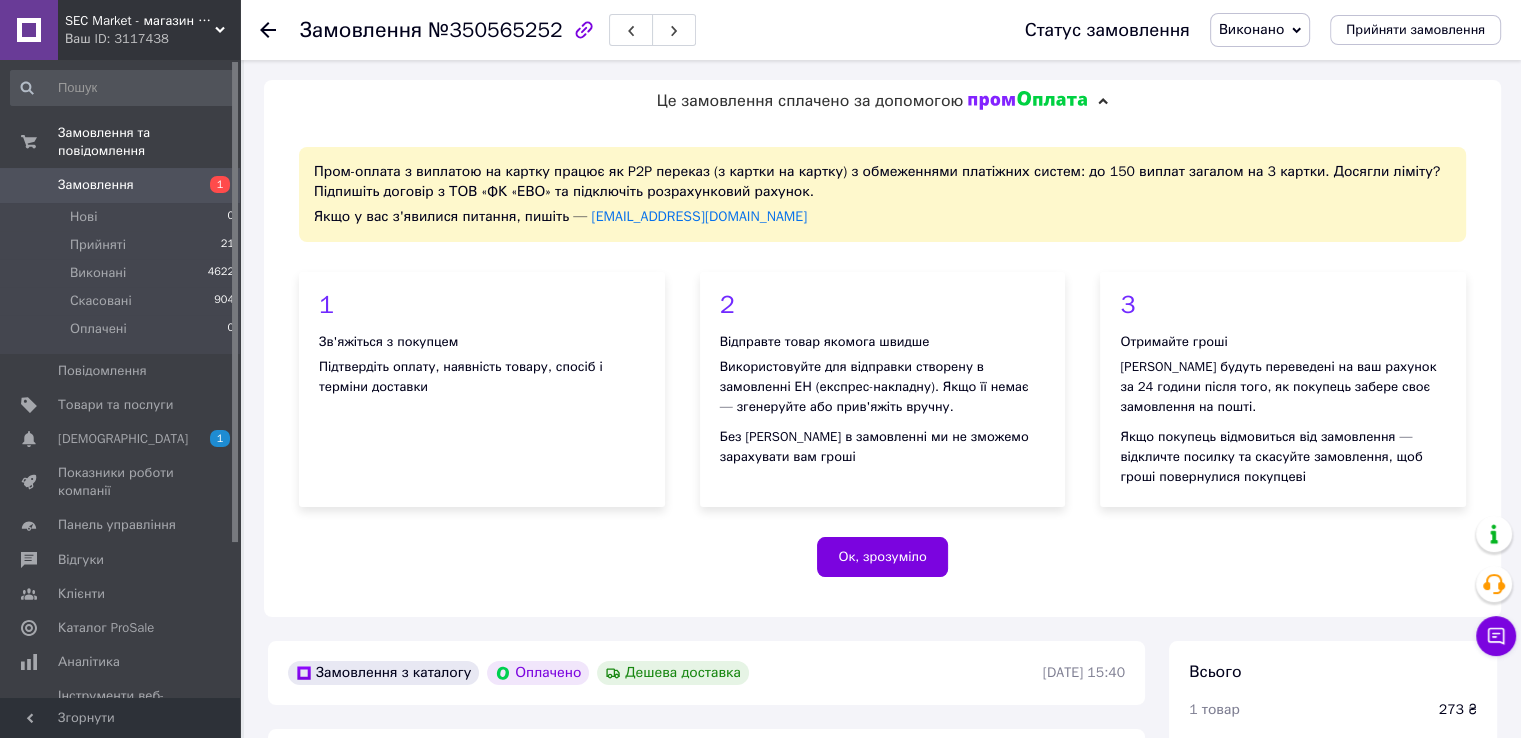 click on "Замовлення" at bounding box center (96, 185) 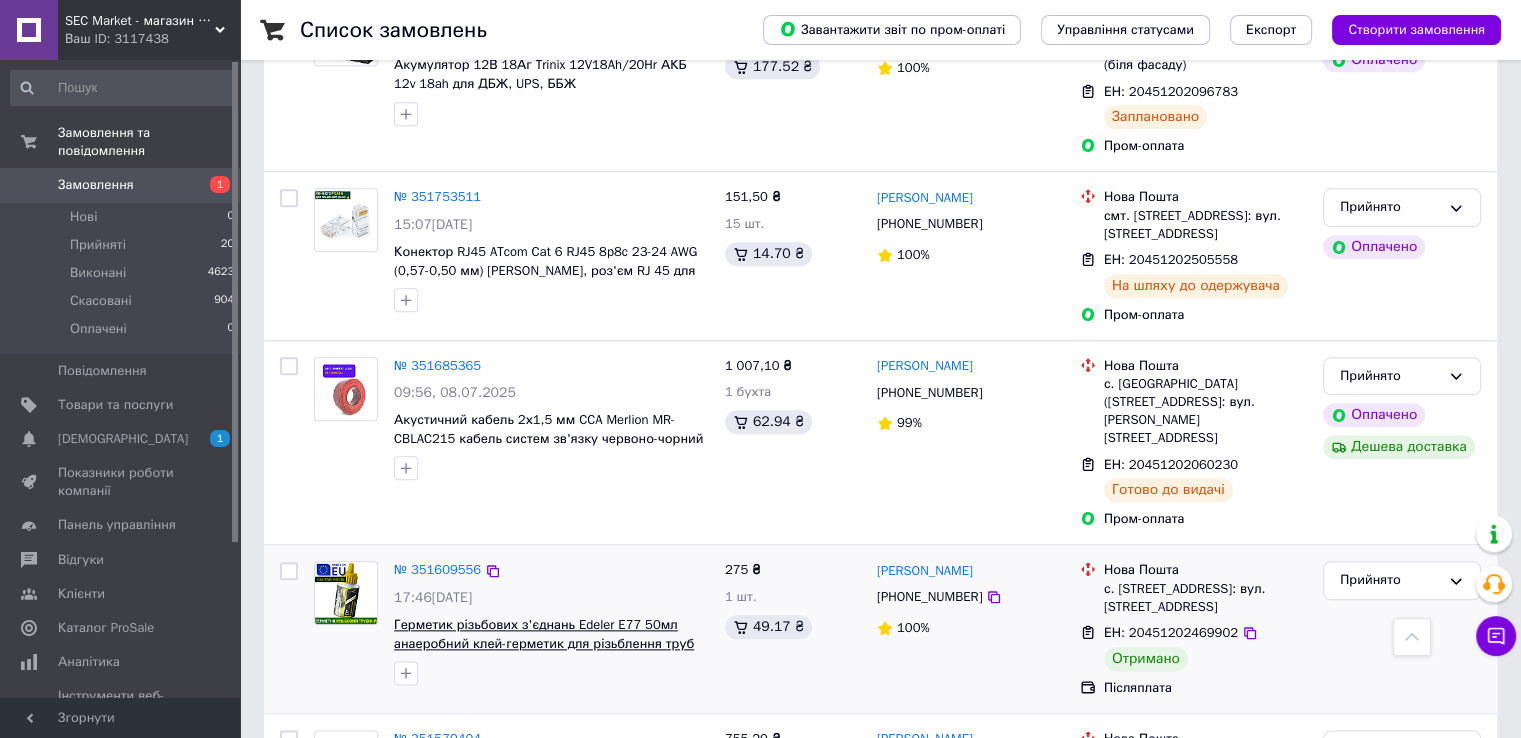 scroll, scrollTop: 2300, scrollLeft: 0, axis: vertical 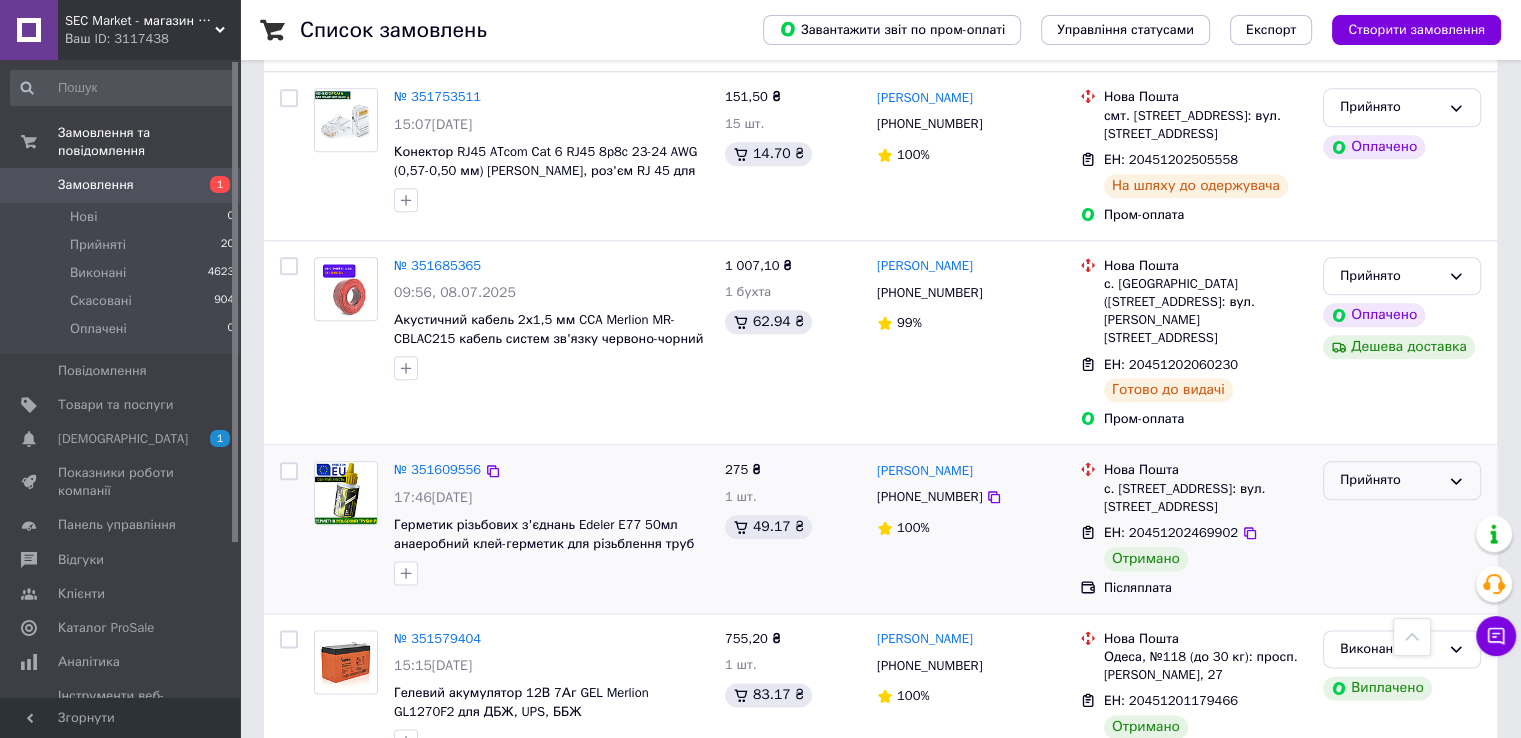click on "Прийнято" at bounding box center (1390, 480) 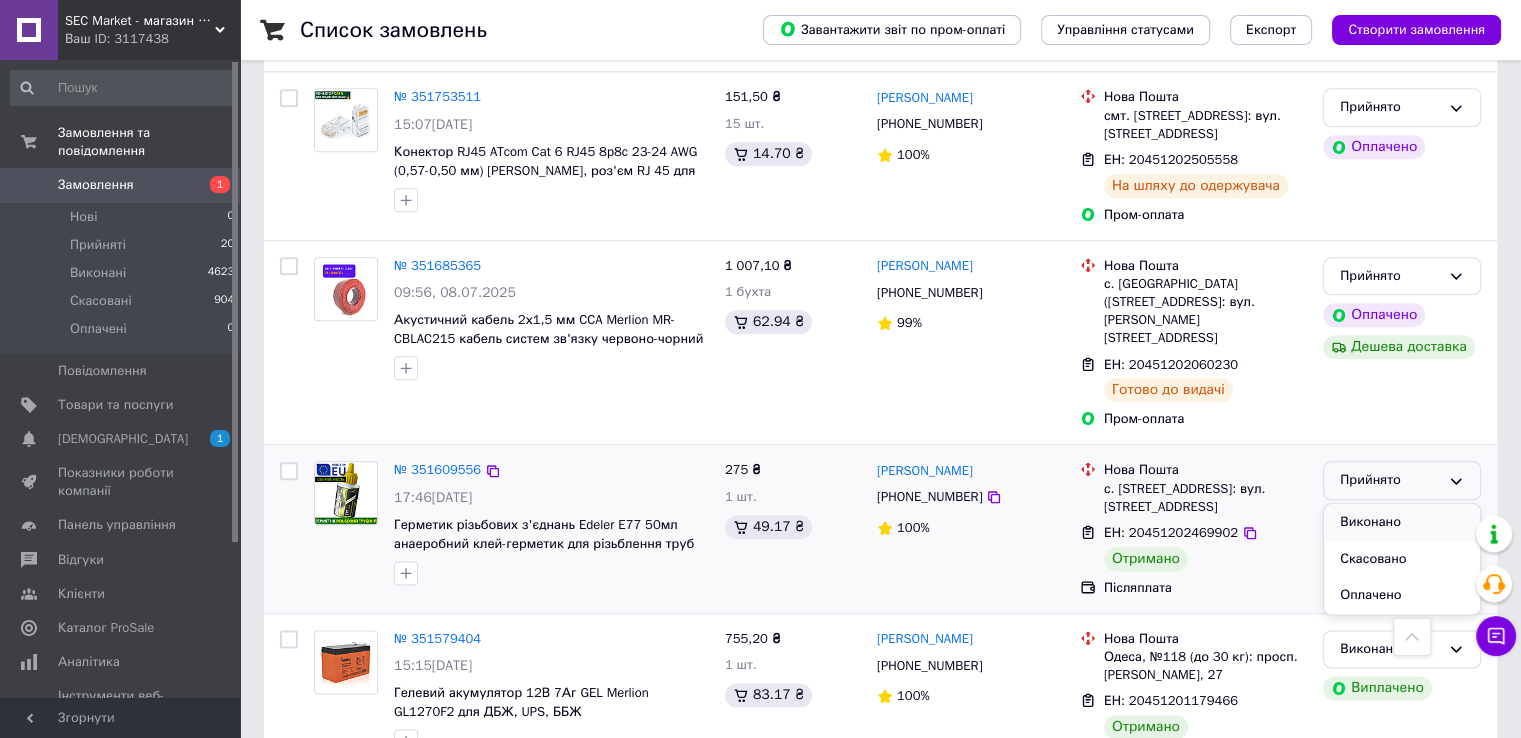 click on "Виконано" at bounding box center [1402, 522] 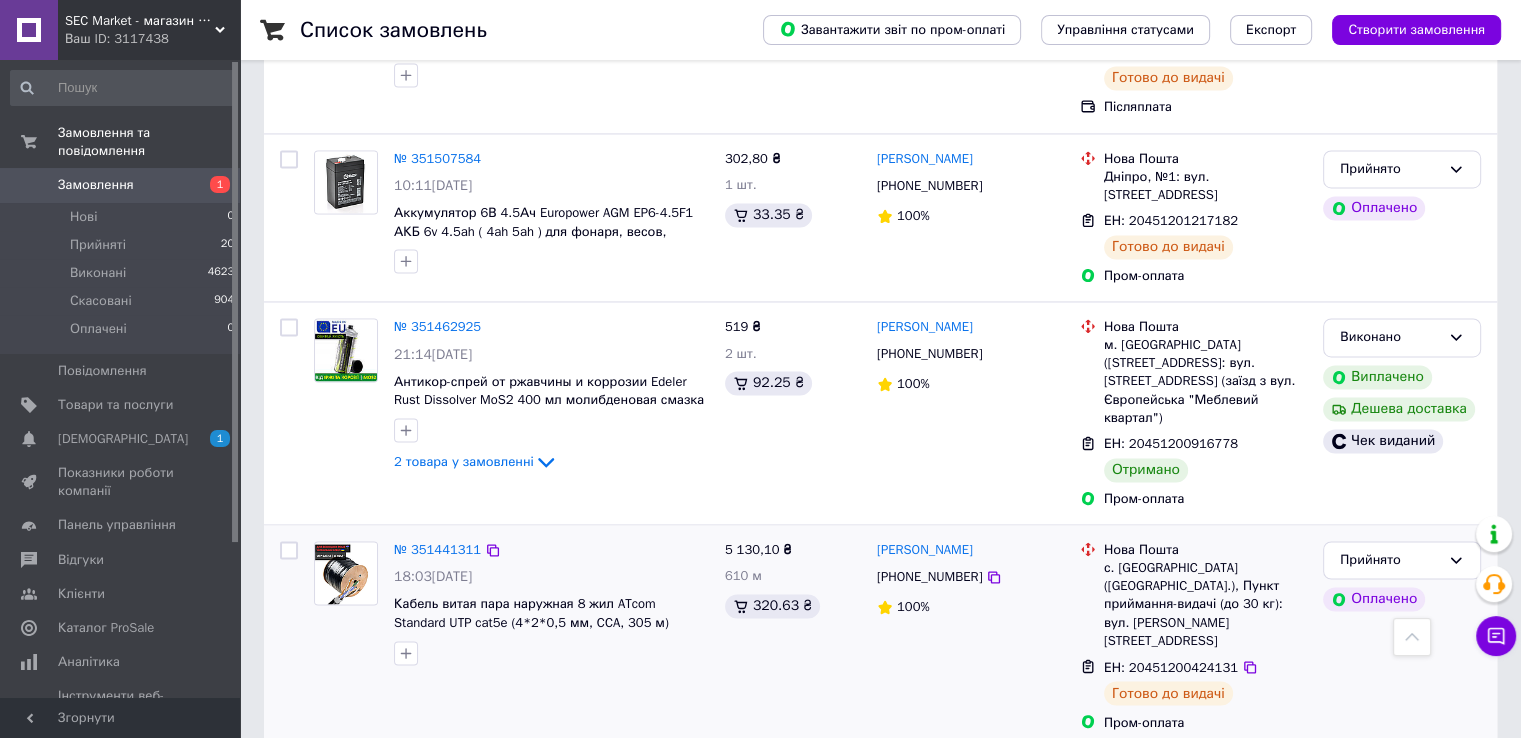 scroll, scrollTop: 3176, scrollLeft: 0, axis: vertical 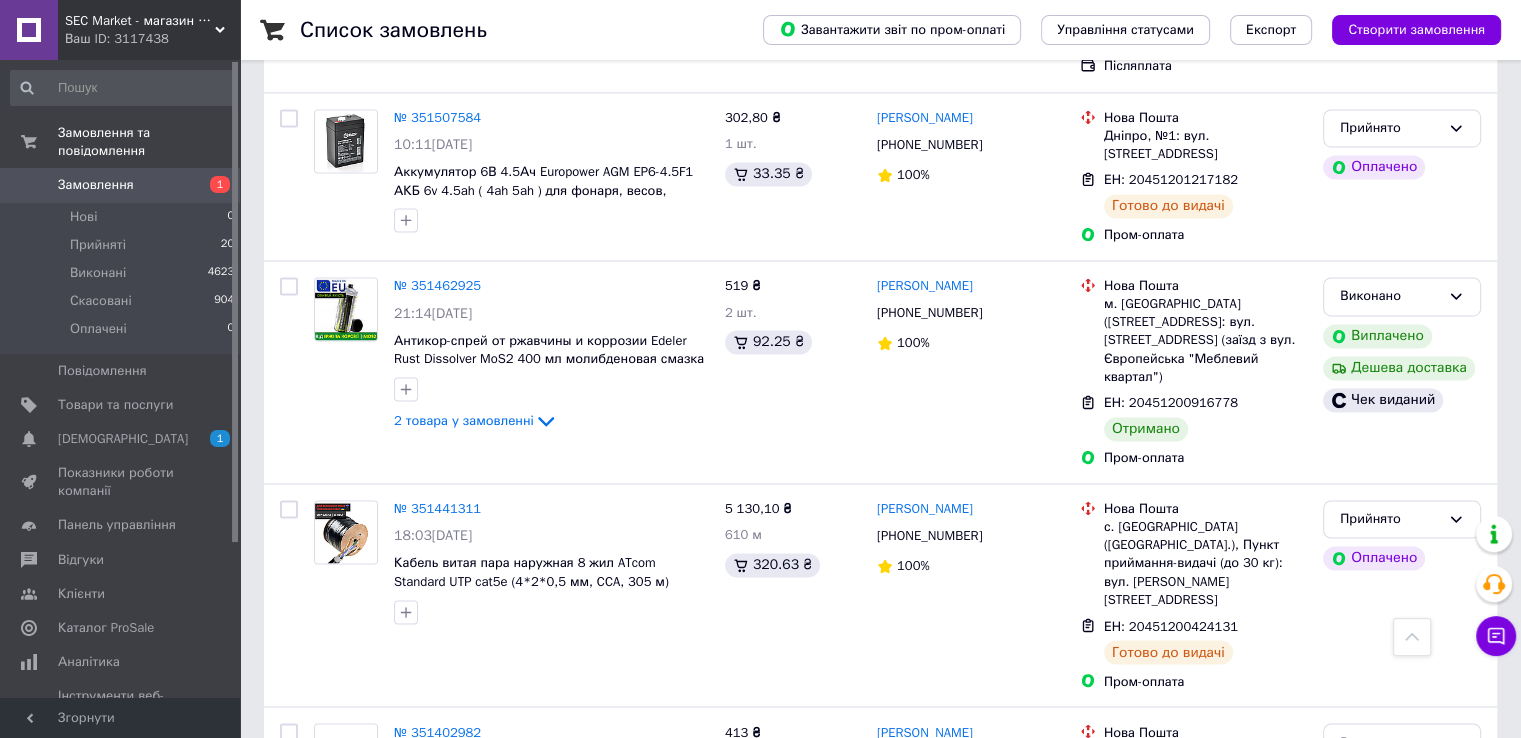 click on "2" at bounding box center (327, 939) 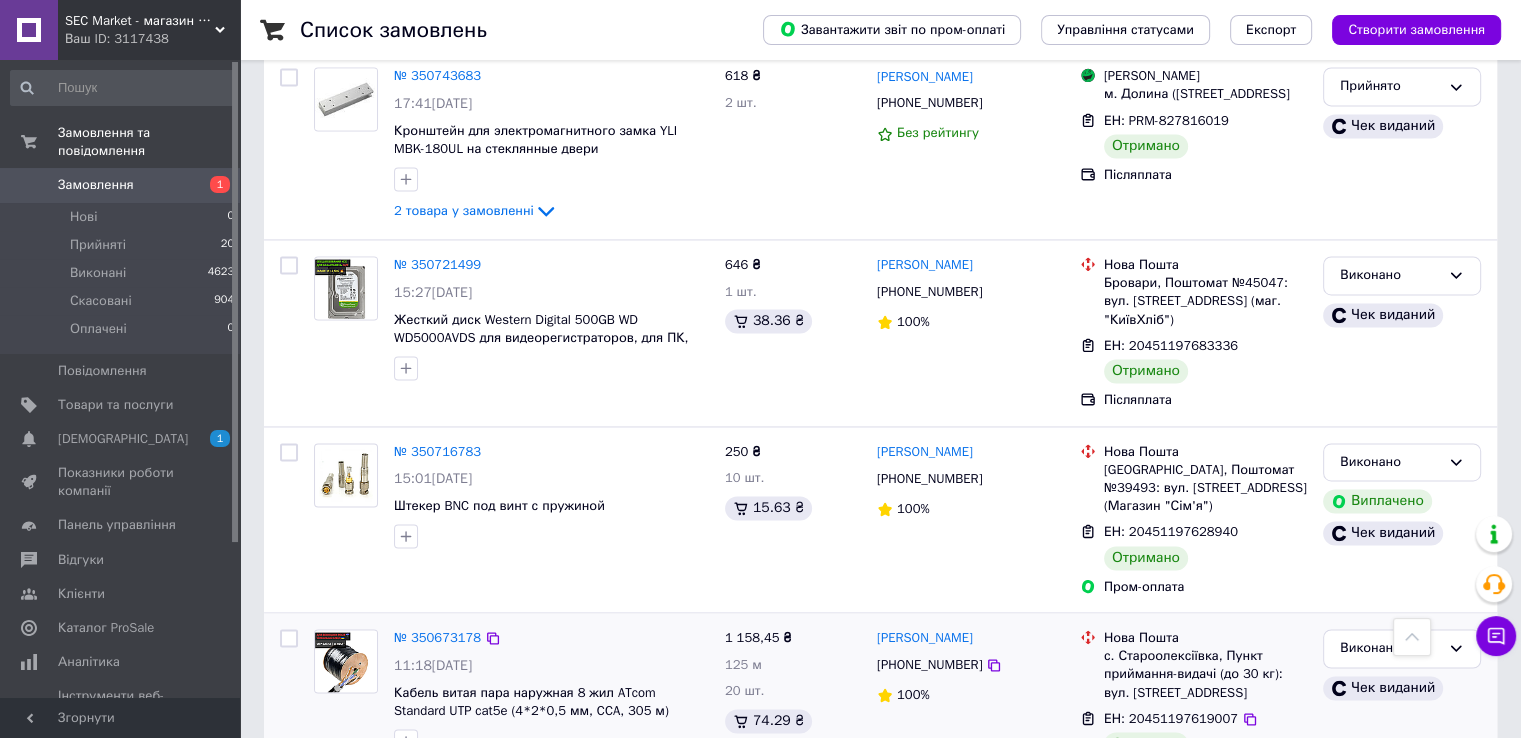 scroll, scrollTop: 3182, scrollLeft: 0, axis: vertical 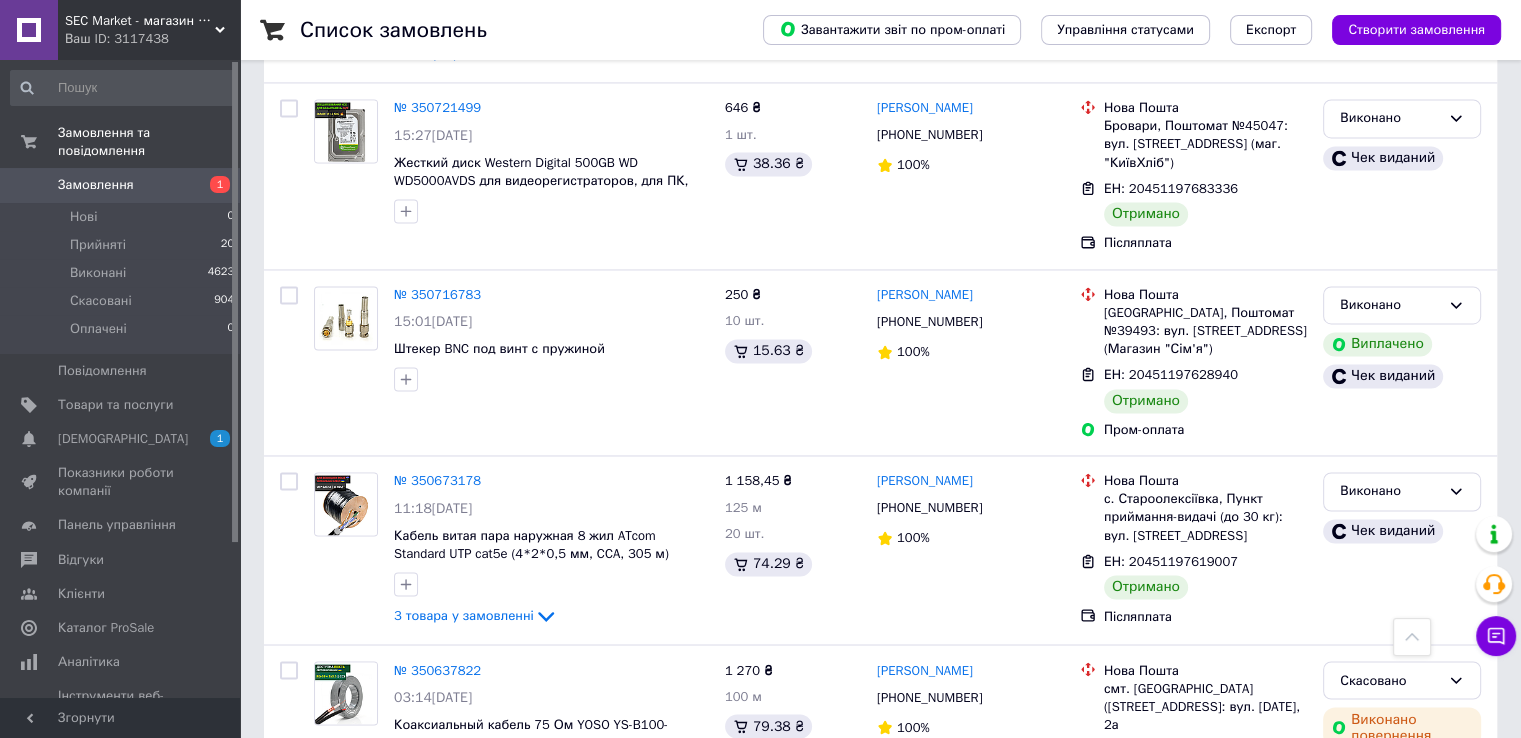 click on "3" at bounding box center [494, 845] 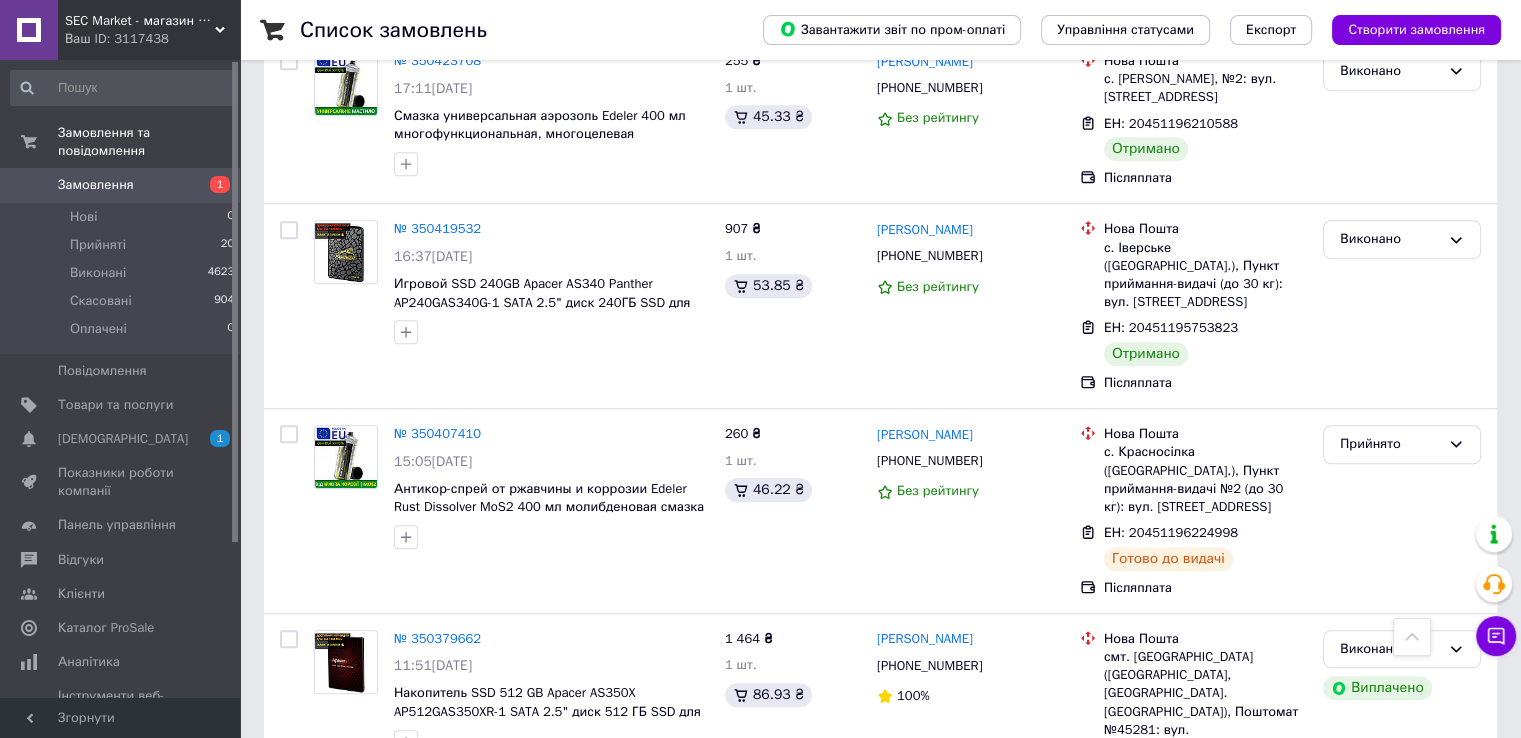 scroll, scrollTop: 1400, scrollLeft: 0, axis: vertical 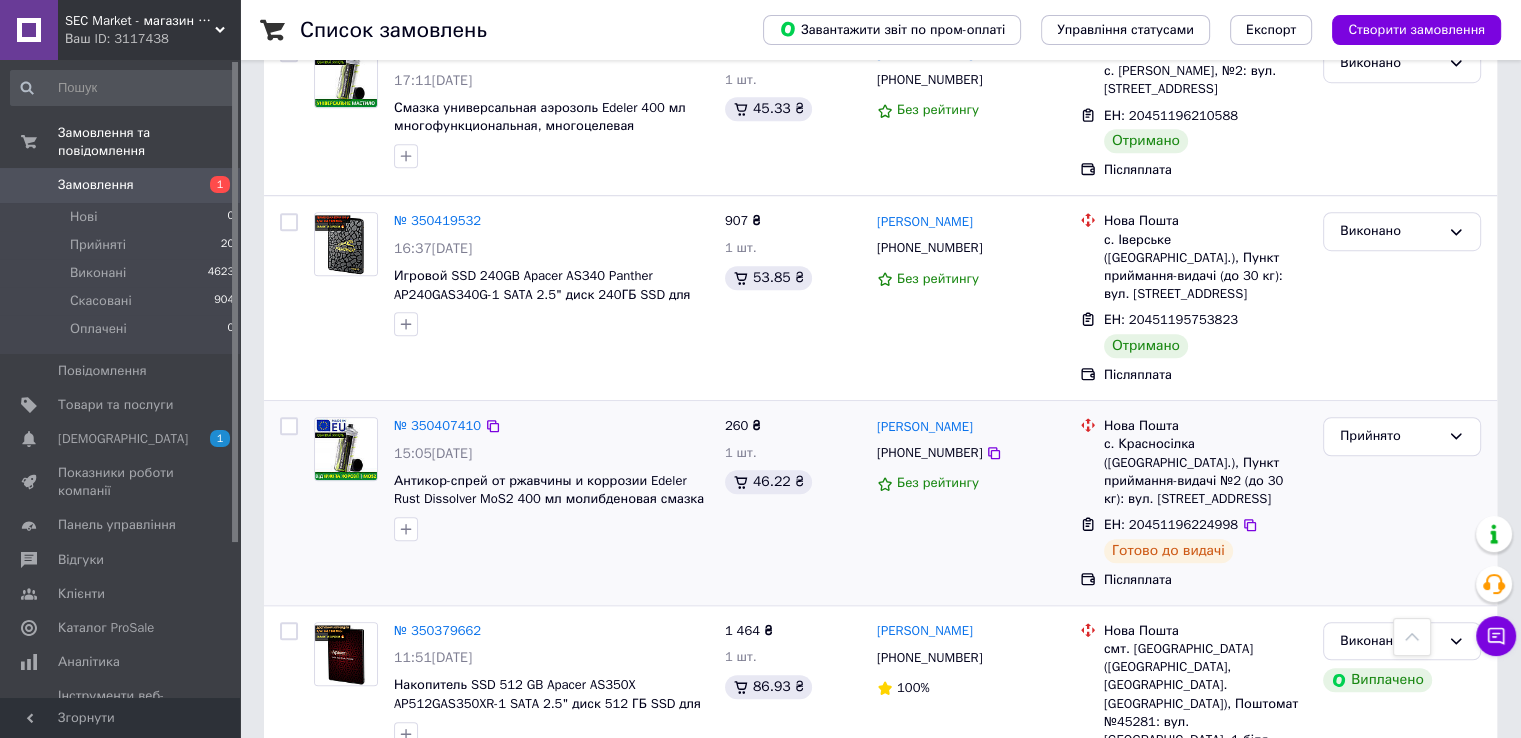 click on "ЕН: 20451196224998" at bounding box center (1171, 524) 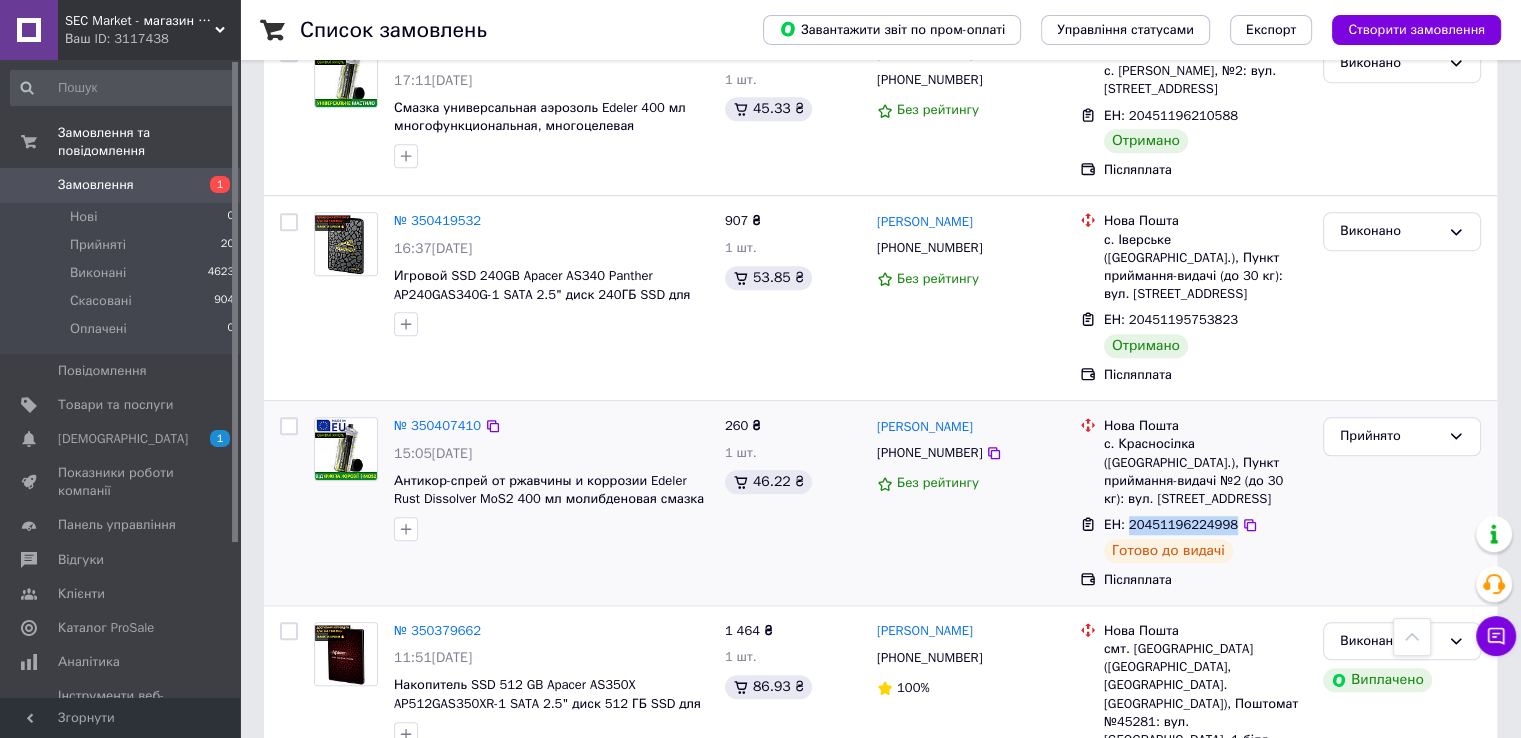 click on "ЕН: 20451196224998" at bounding box center [1171, 524] 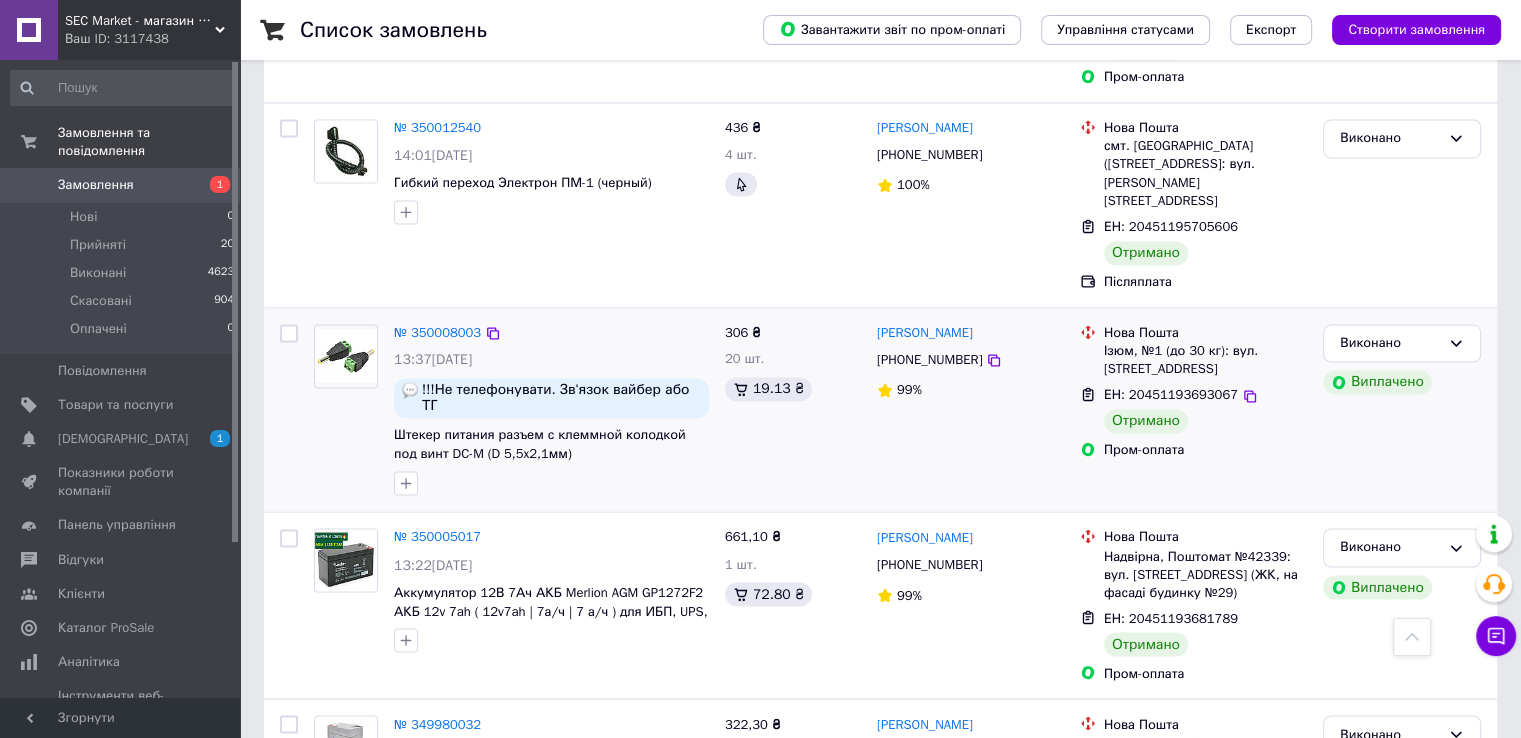 scroll, scrollTop: 3253, scrollLeft: 0, axis: vertical 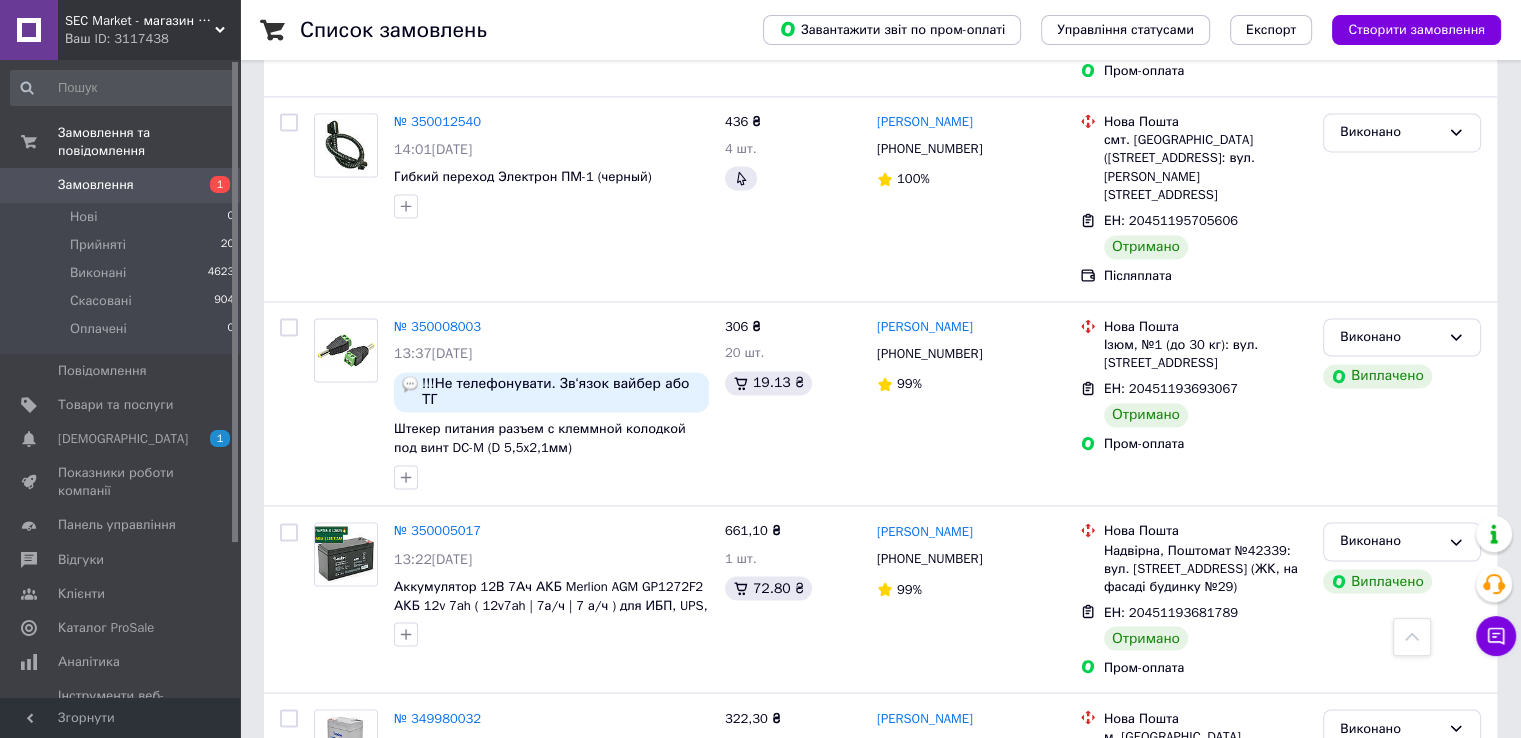 click on "4" at bounding box center [539, 923] 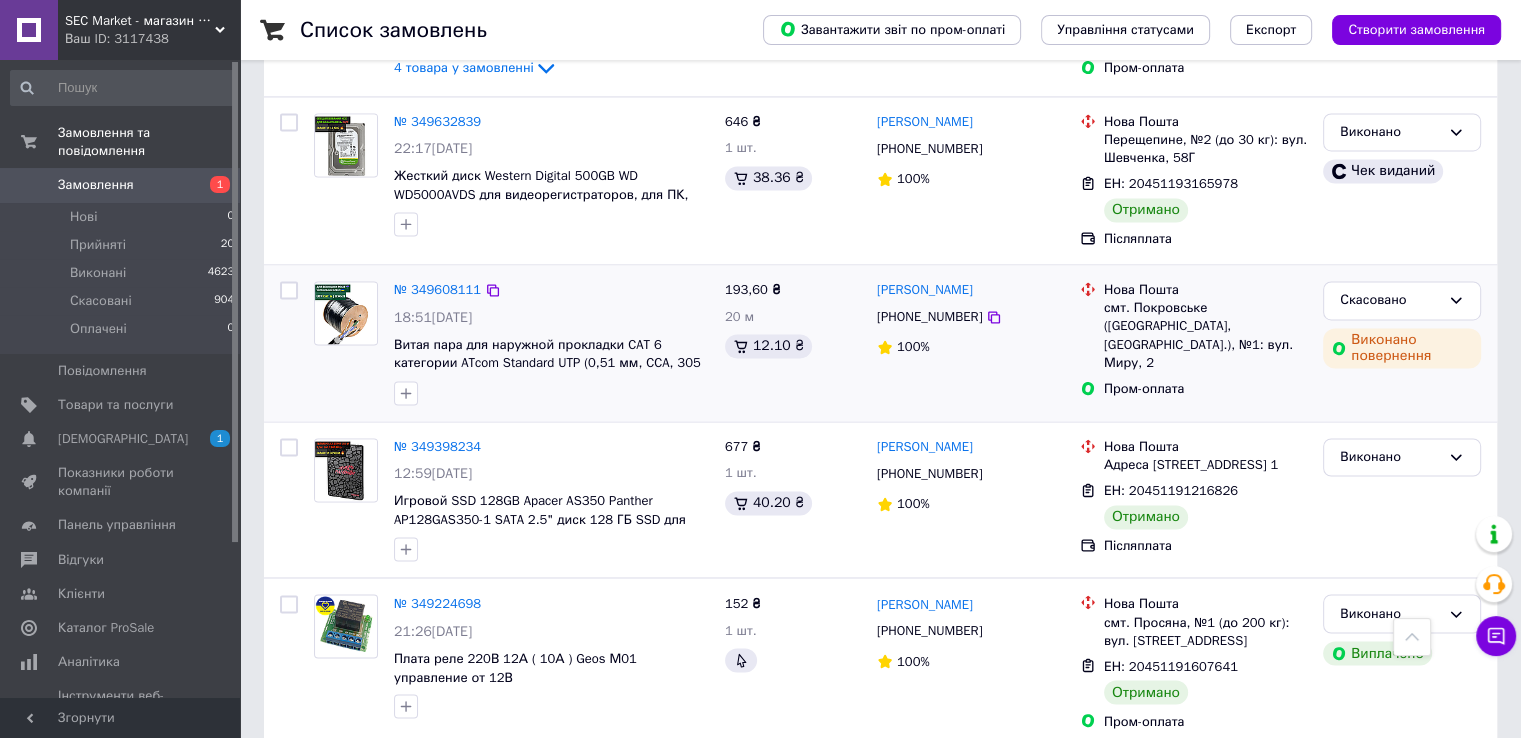scroll, scrollTop: 3211, scrollLeft: 0, axis: vertical 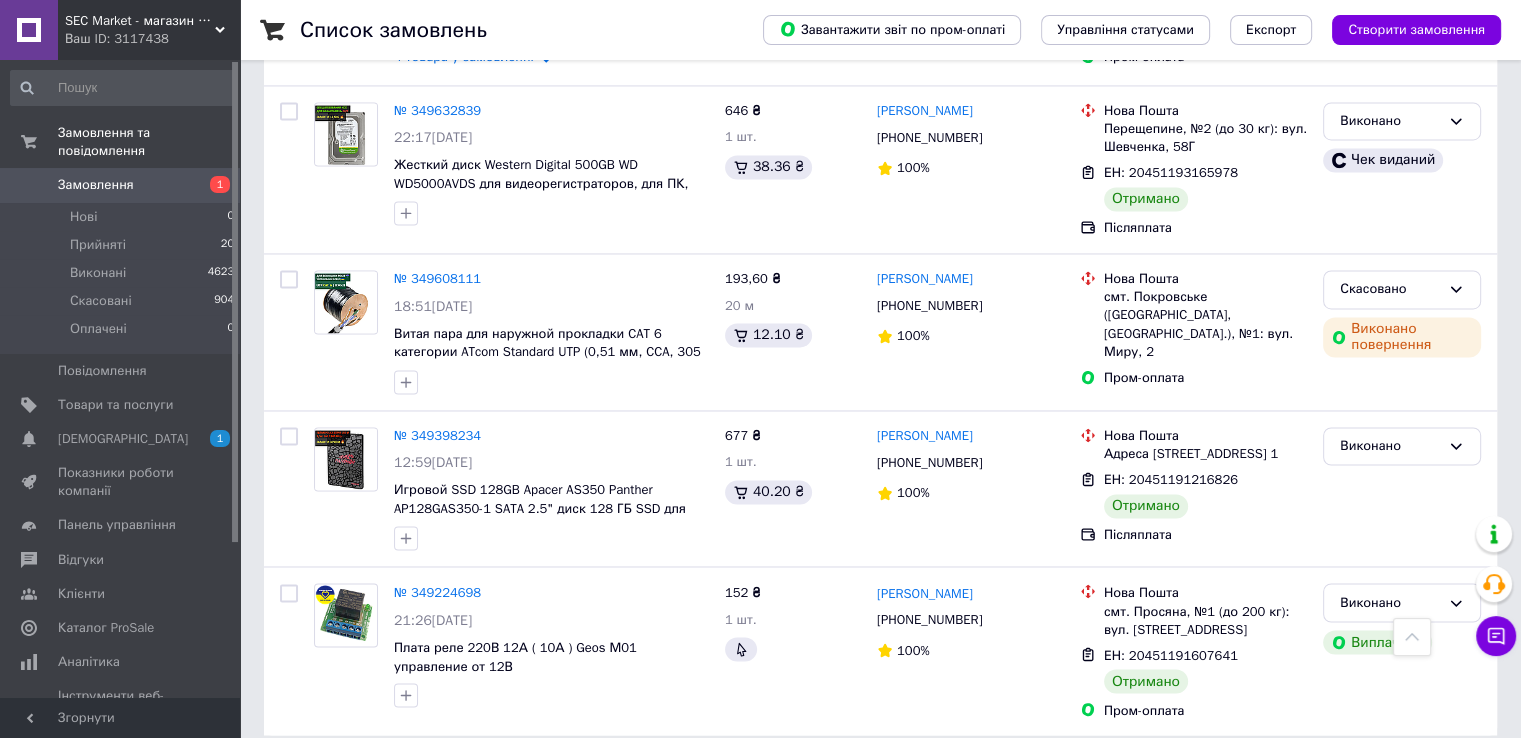 click on "5" at bounding box center (584, 780) 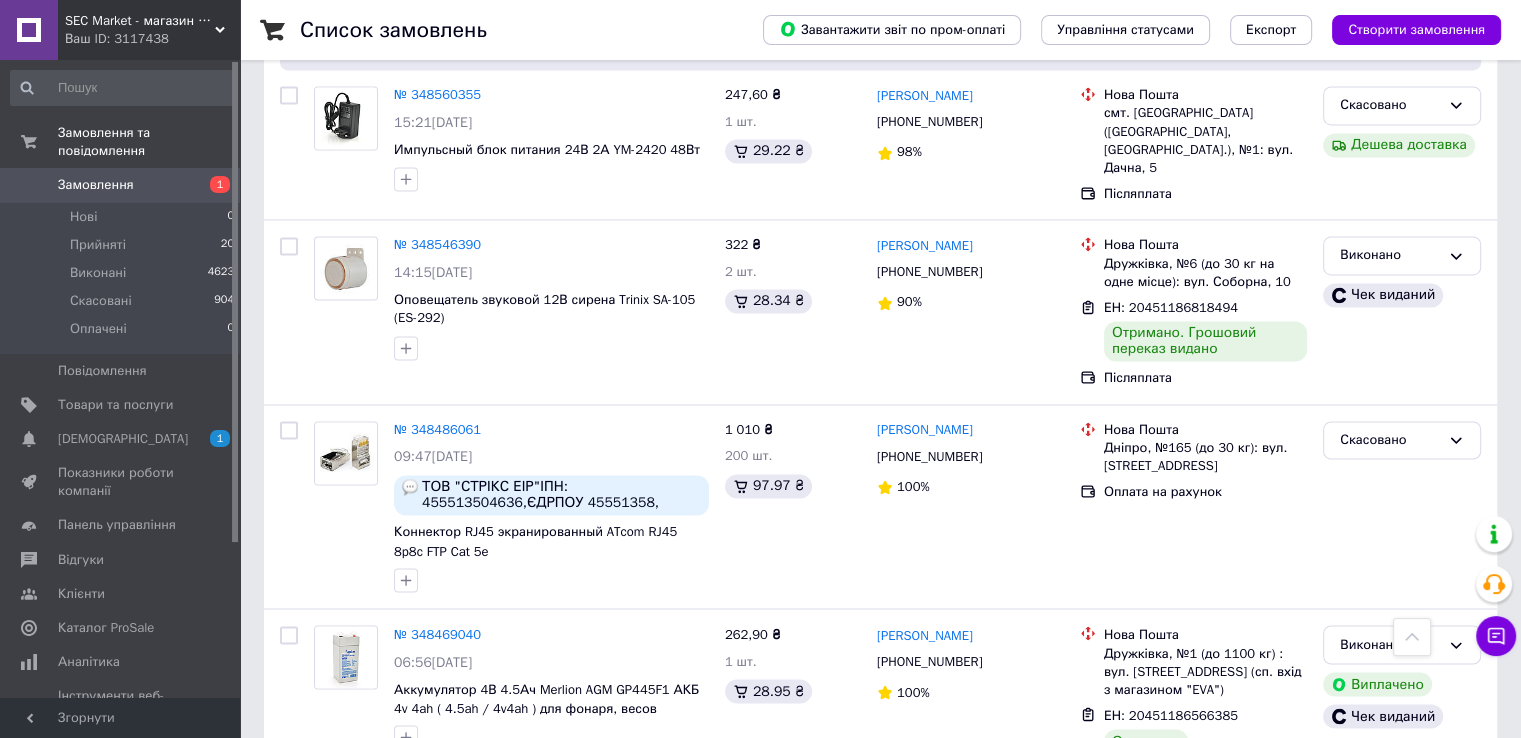 scroll, scrollTop: 3262, scrollLeft: 0, axis: vertical 